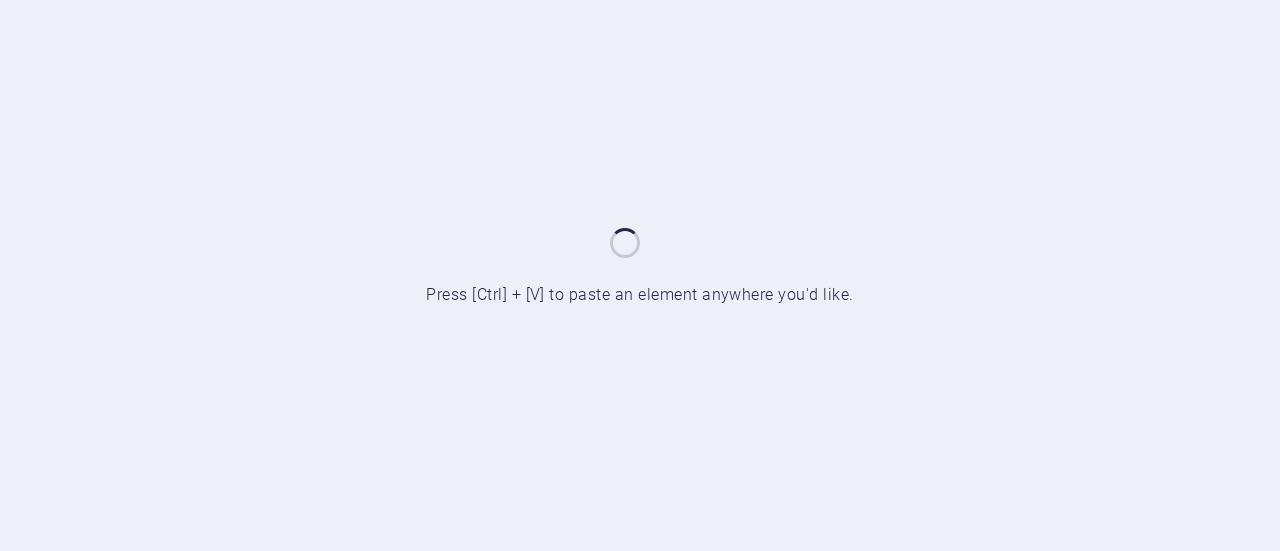 scroll, scrollTop: 0, scrollLeft: 0, axis: both 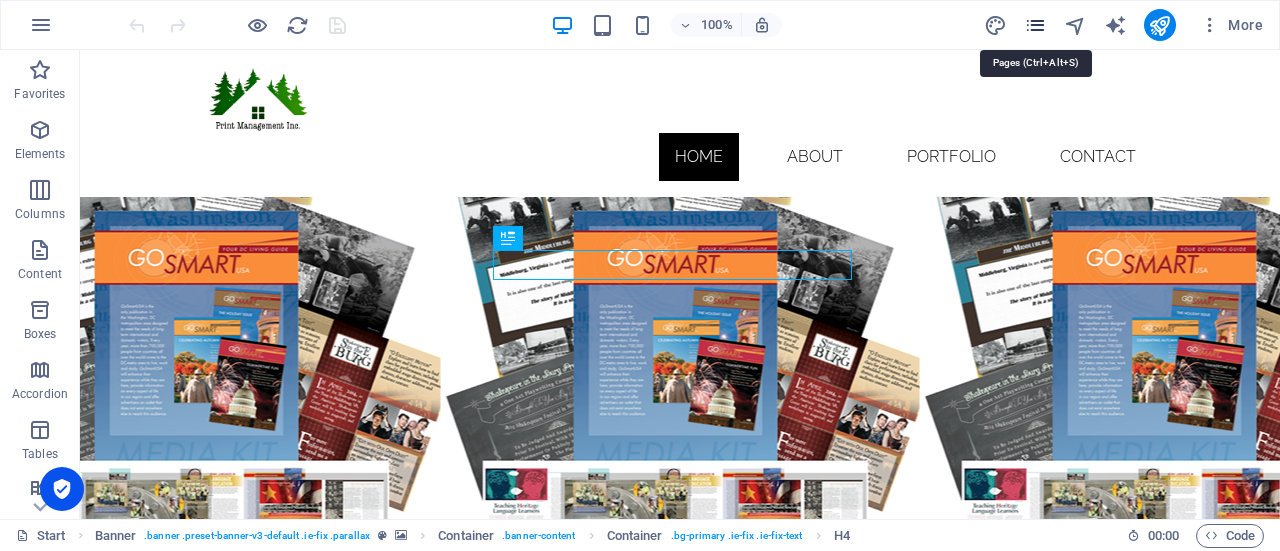 click at bounding box center (1035, 25) 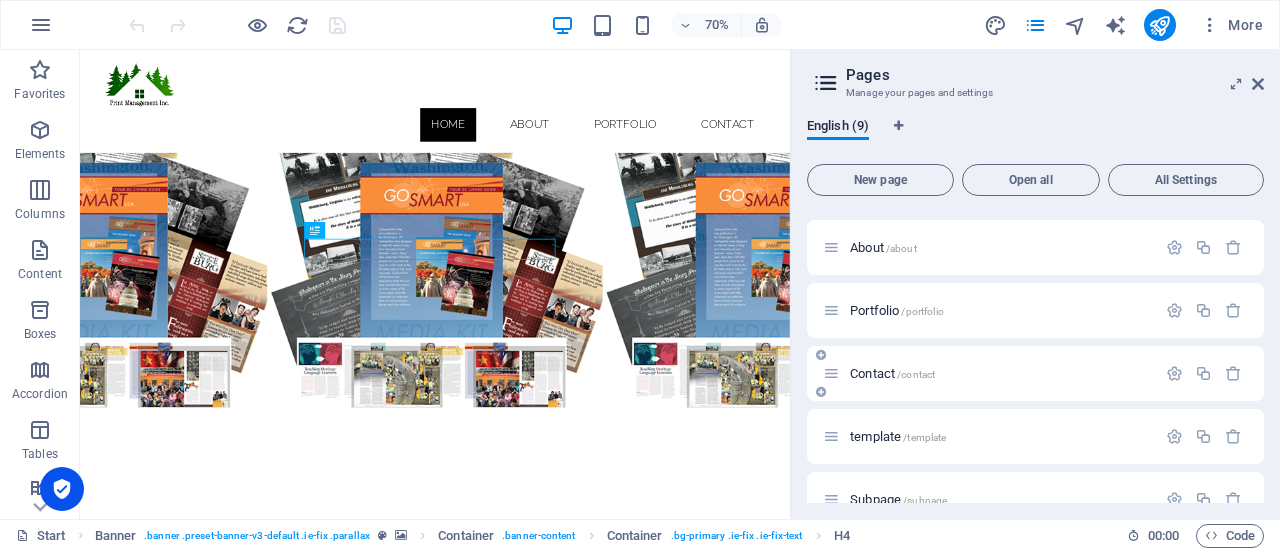 scroll, scrollTop: 56, scrollLeft: 0, axis: vertical 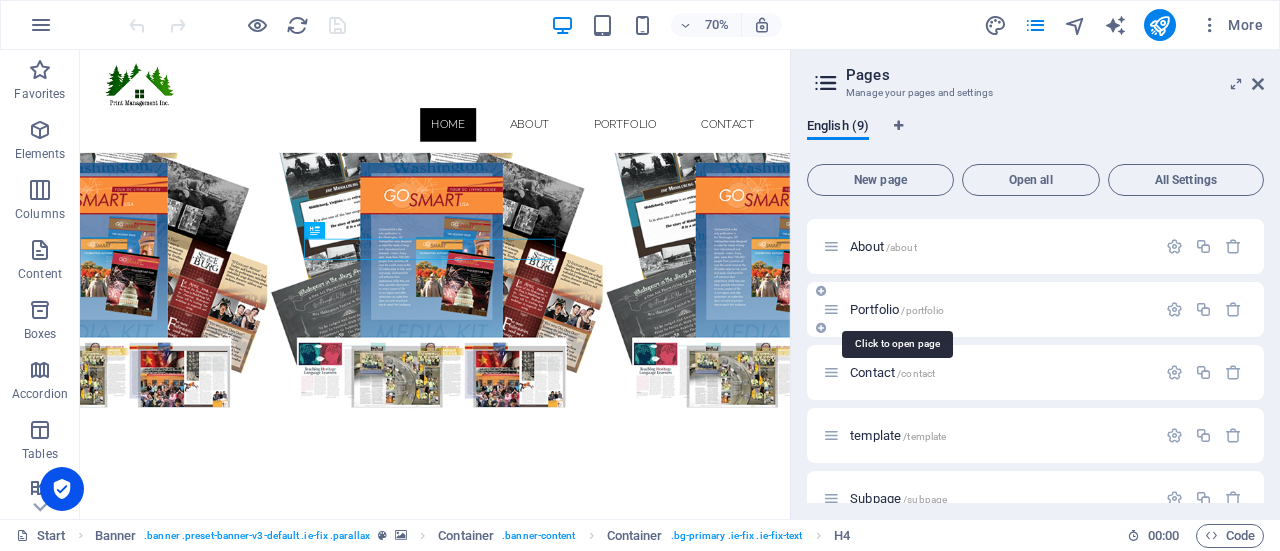 click on "Portfolio /portfolio" at bounding box center [897, 309] 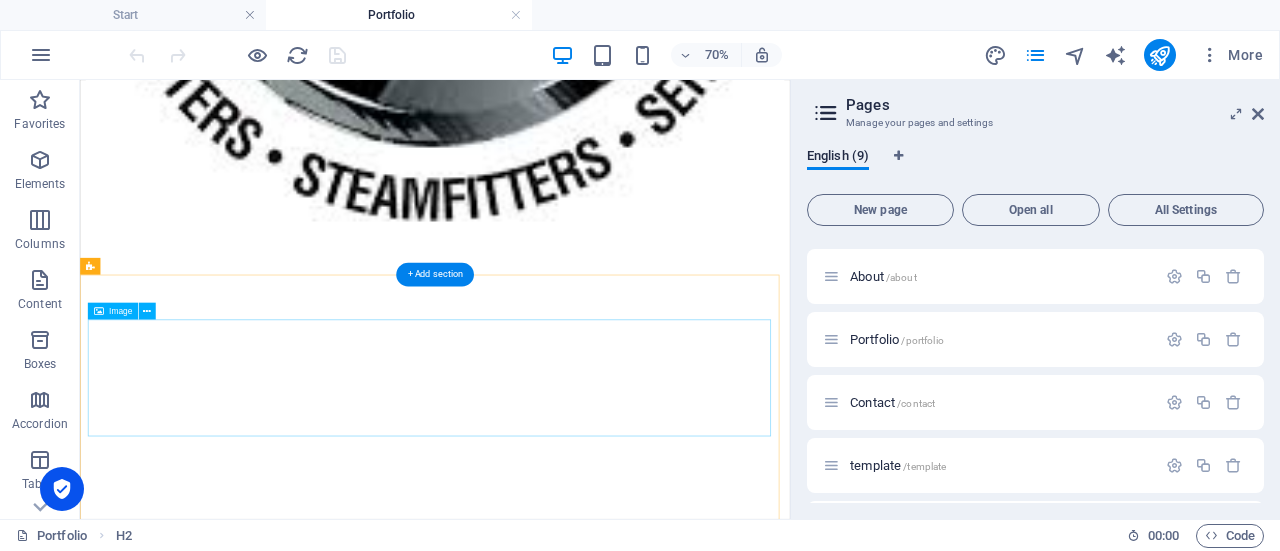 scroll, scrollTop: 3054, scrollLeft: 0, axis: vertical 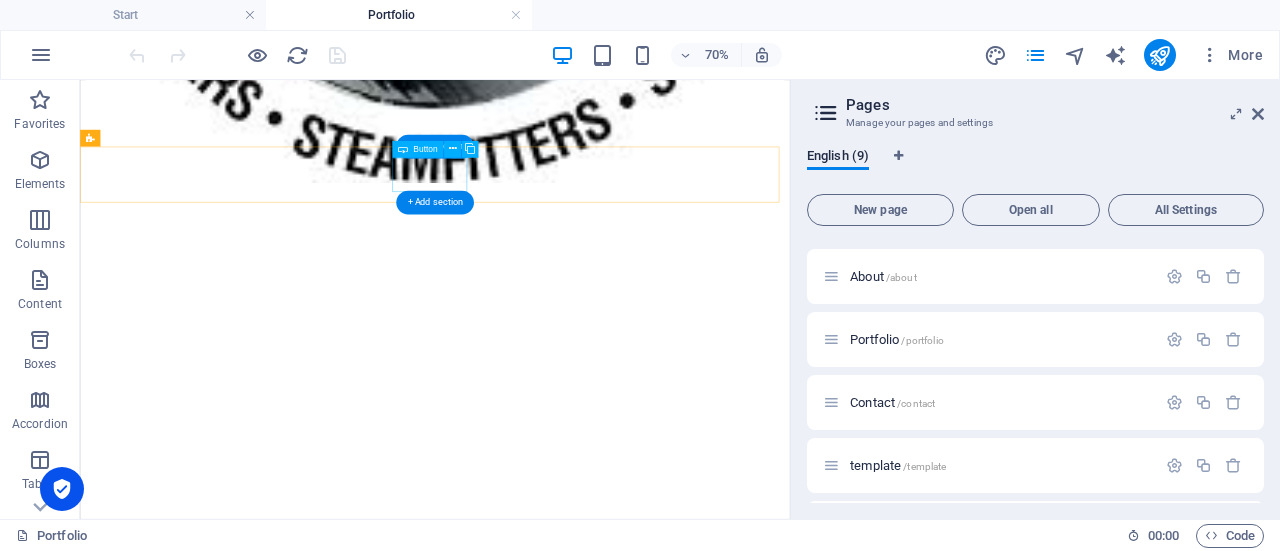 click on "Contact" at bounding box center (587, 3243) 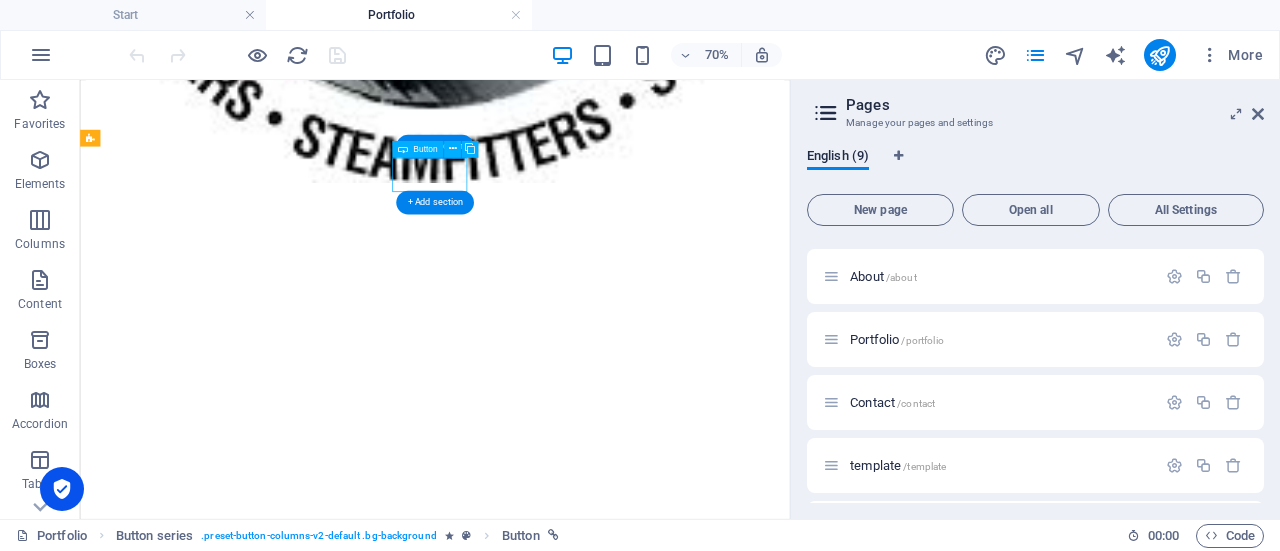 click on "Contact" at bounding box center (587, 3243) 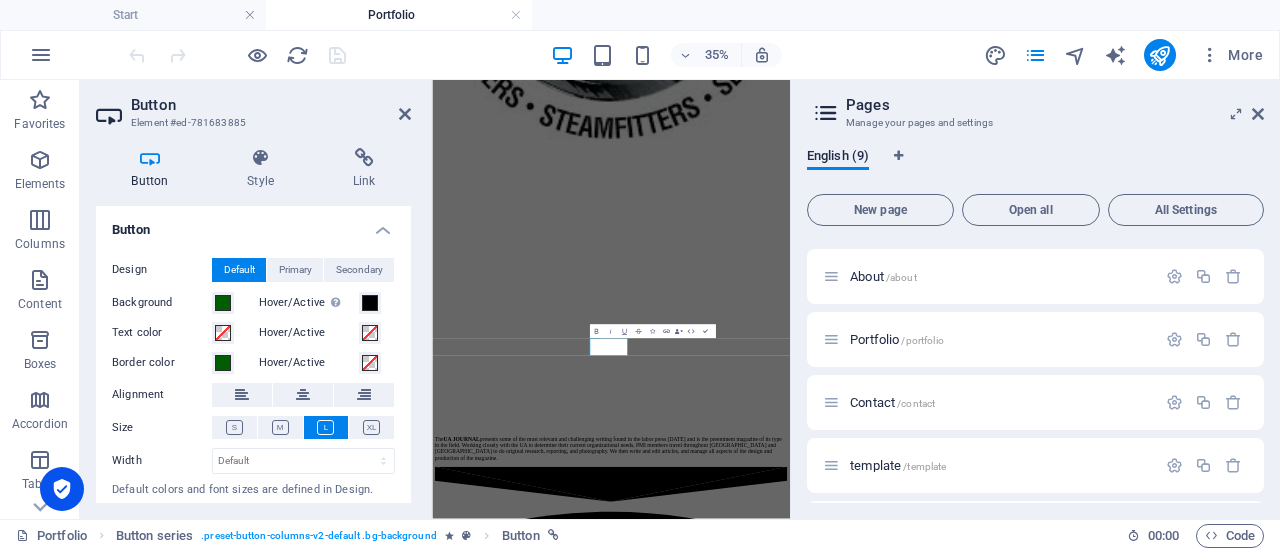 scroll, scrollTop: 2426, scrollLeft: 0, axis: vertical 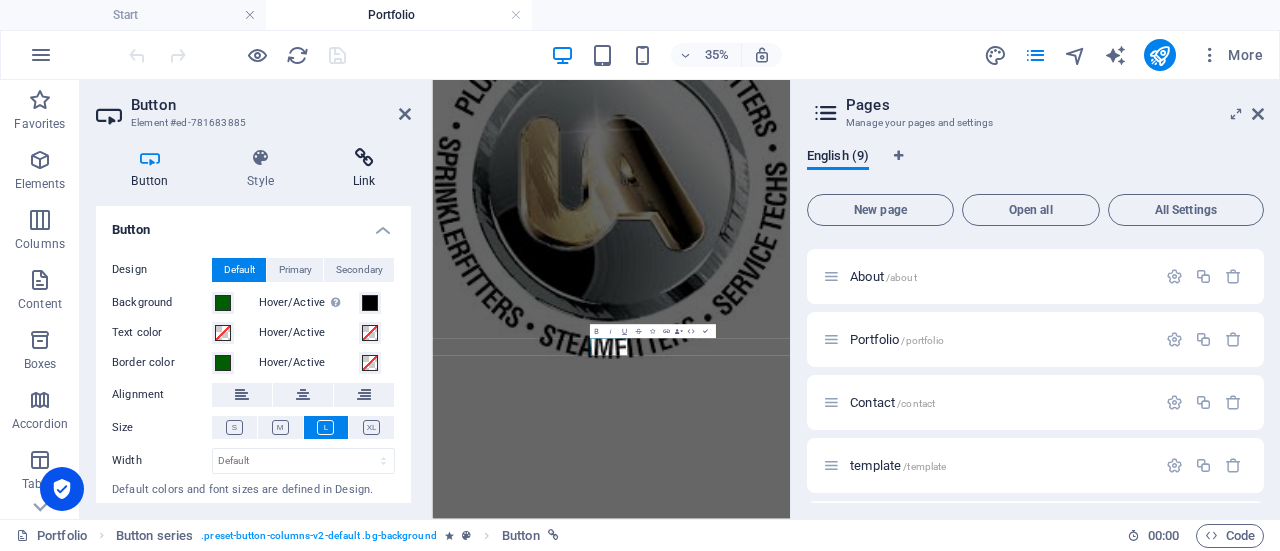 click on "Link" at bounding box center (364, 169) 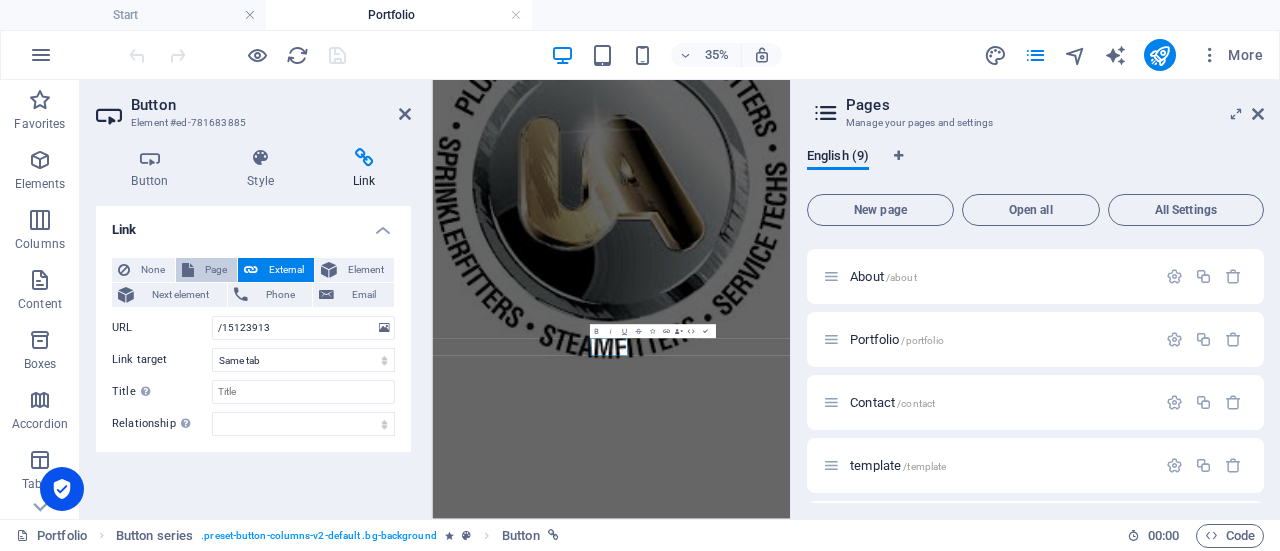 click on "Page" at bounding box center (215, 270) 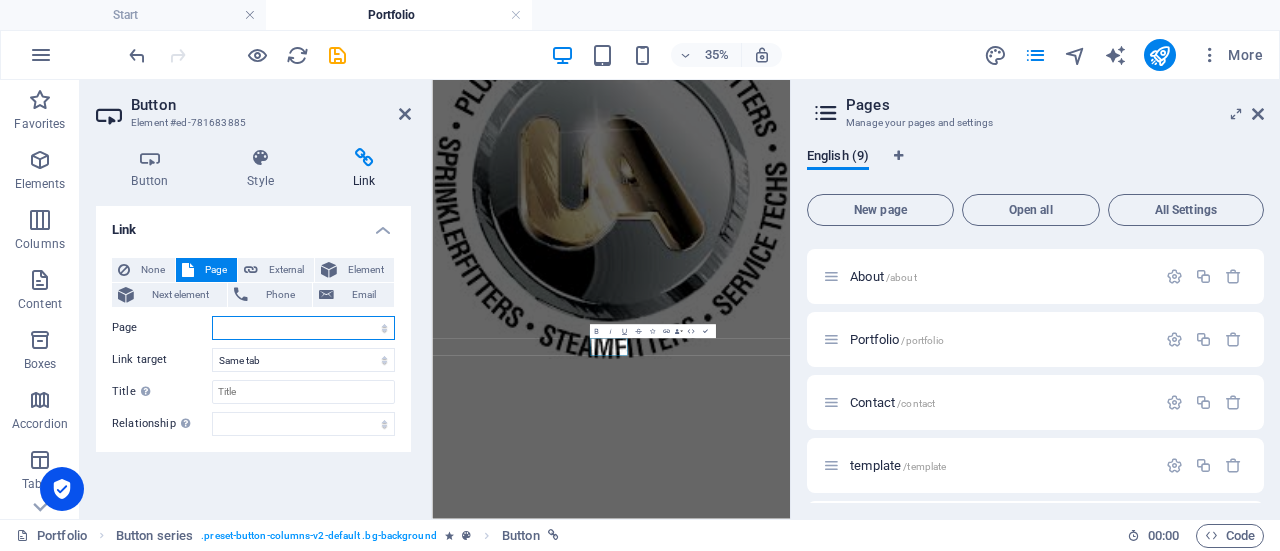 click on "Start About Portfolio Contact template Subpage Legal Notice Privacy backup" at bounding box center [303, 328] 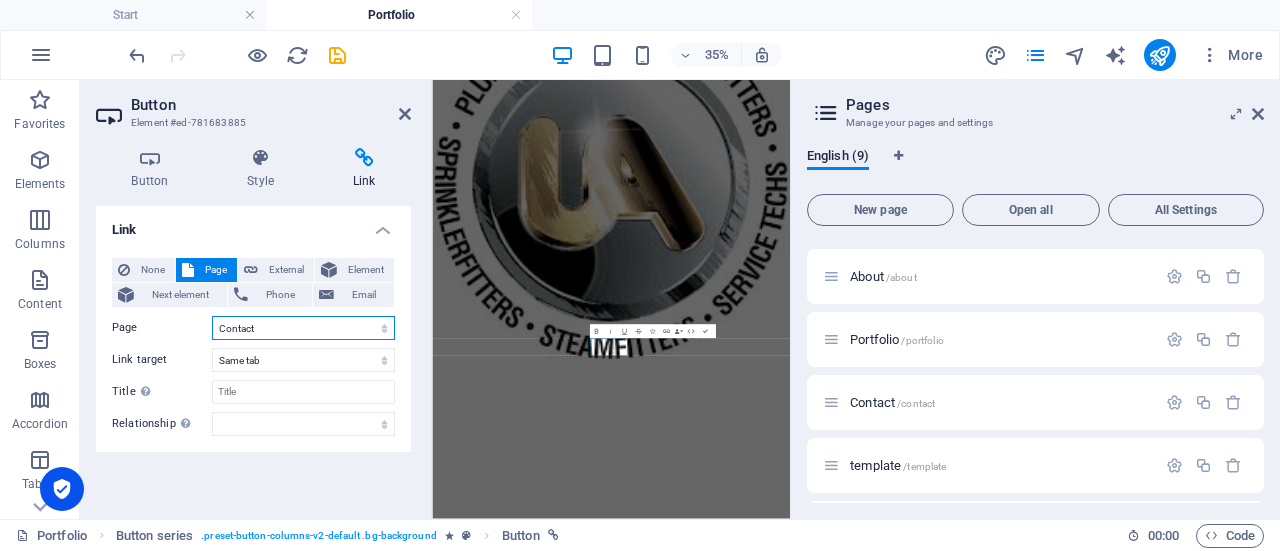 click on "Start About Portfolio Contact template Subpage Legal Notice Privacy backup" at bounding box center [303, 328] 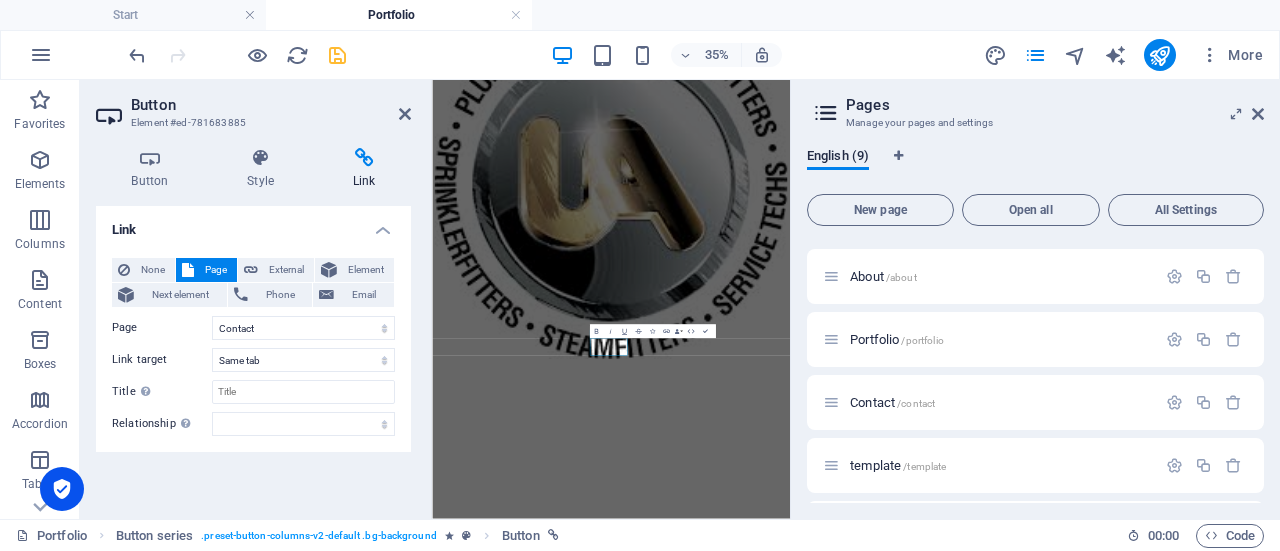 click at bounding box center [337, 55] 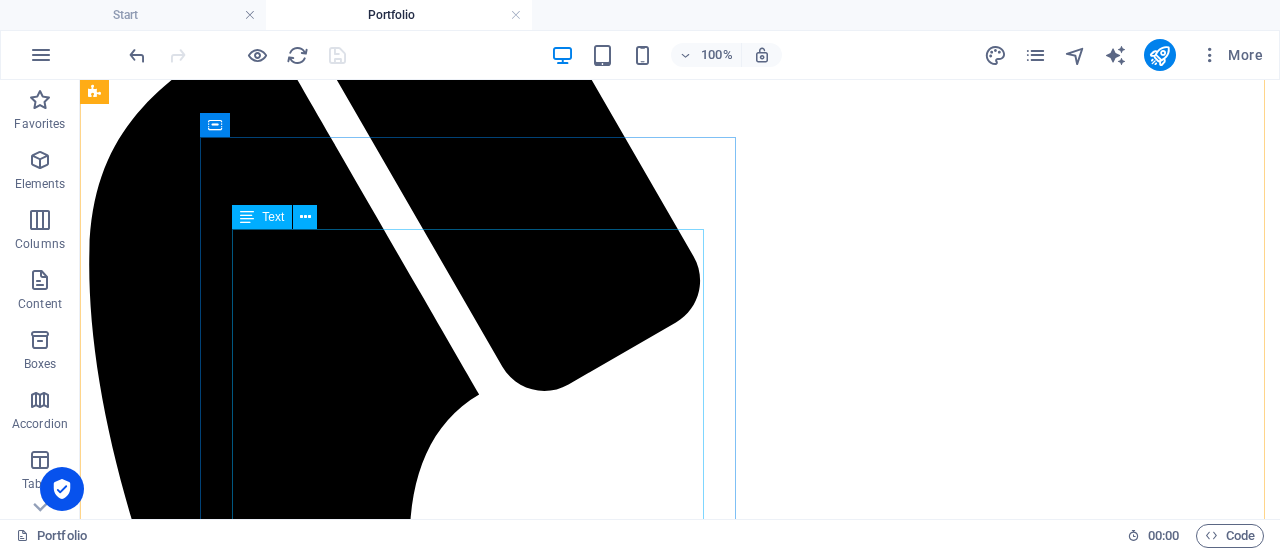 scroll, scrollTop: 298, scrollLeft: 0, axis: vertical 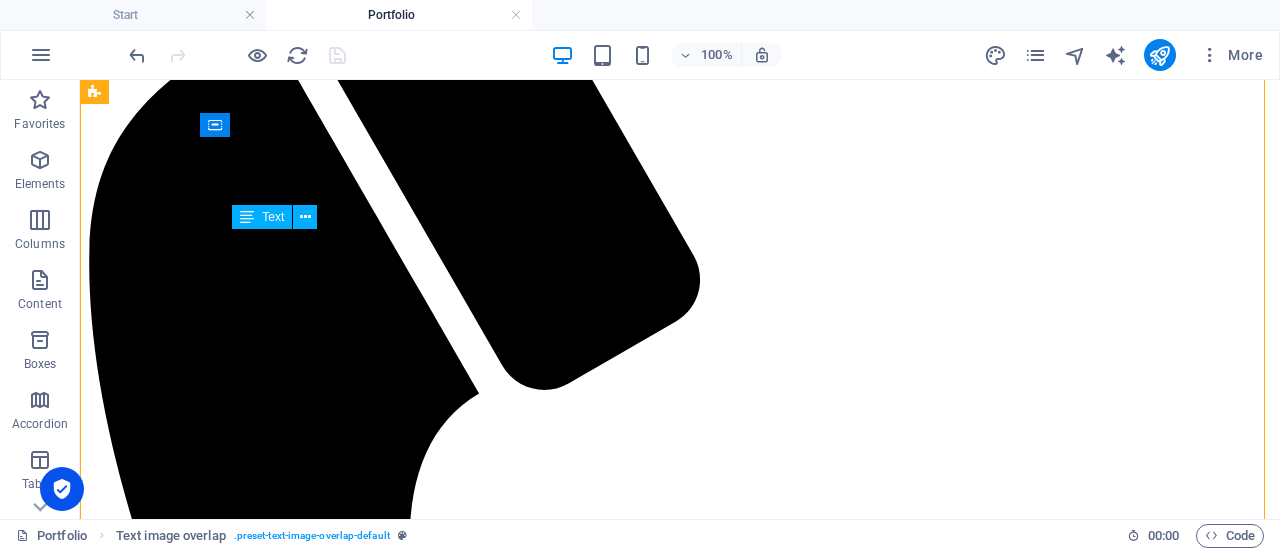 drag, startPoint x: 454, startPoint y: 334, endPoint x: 281, endPoint y: 257, distance: 189.36209 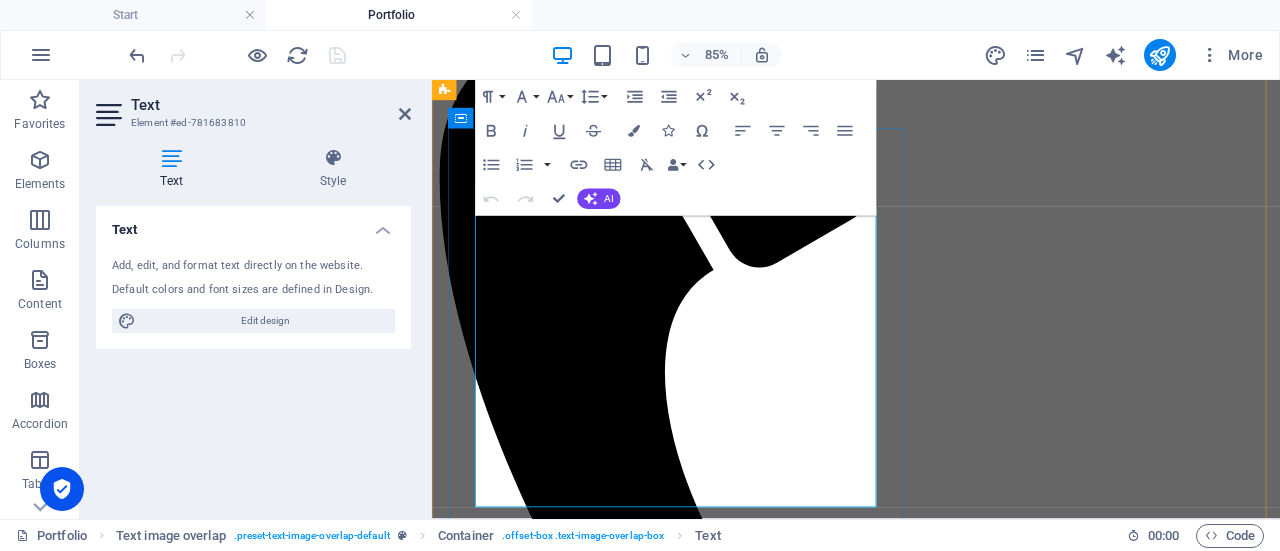 click on "Representing approximately 326,000 highly skilled members across North America, the UA is the established leader in training for the piping industry, as well as a vibrant organization fighting on behalf of worker rights." at bounding box center [931, 1760] 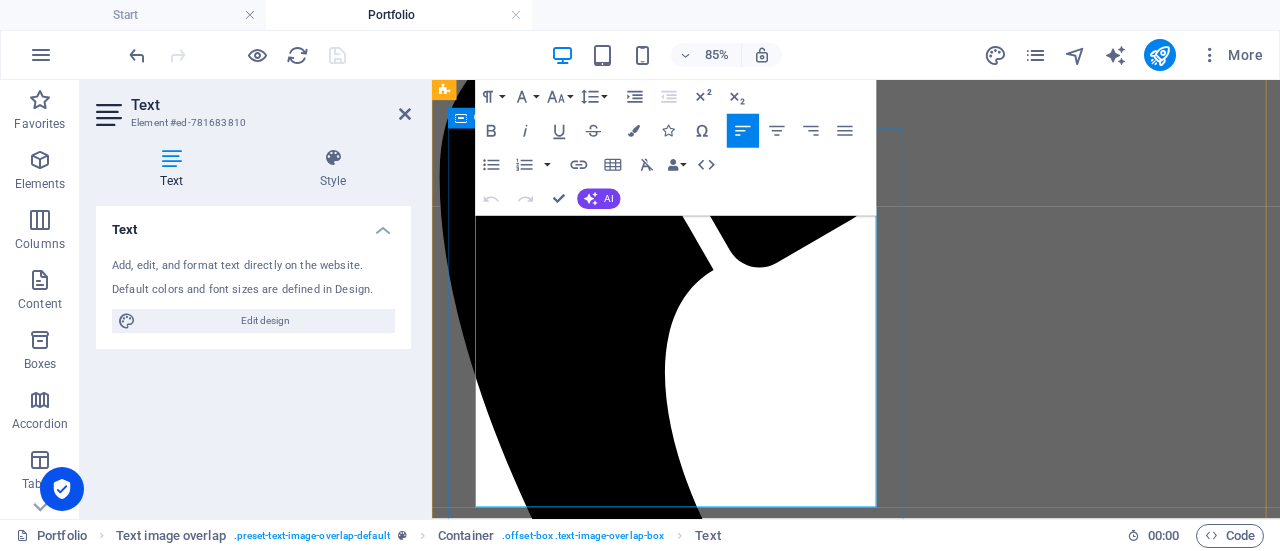 drag, startPoint x: 711, startPoint y: 320, endPoint x: 458, endPoint y: 212, distance: 275.08725 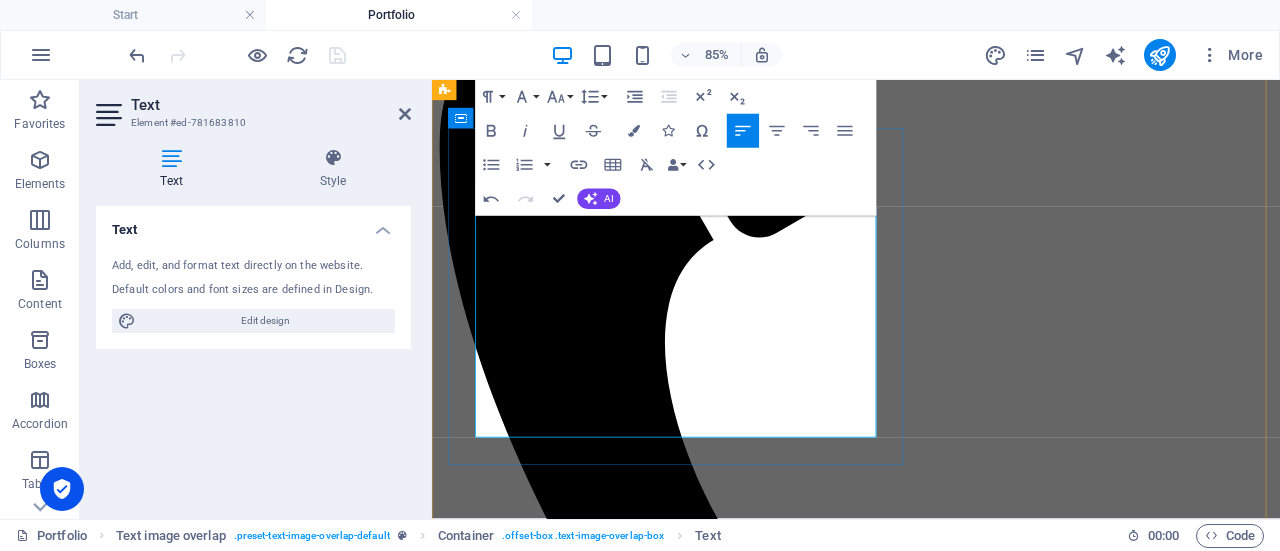 click at bounding box center [931, 1817] 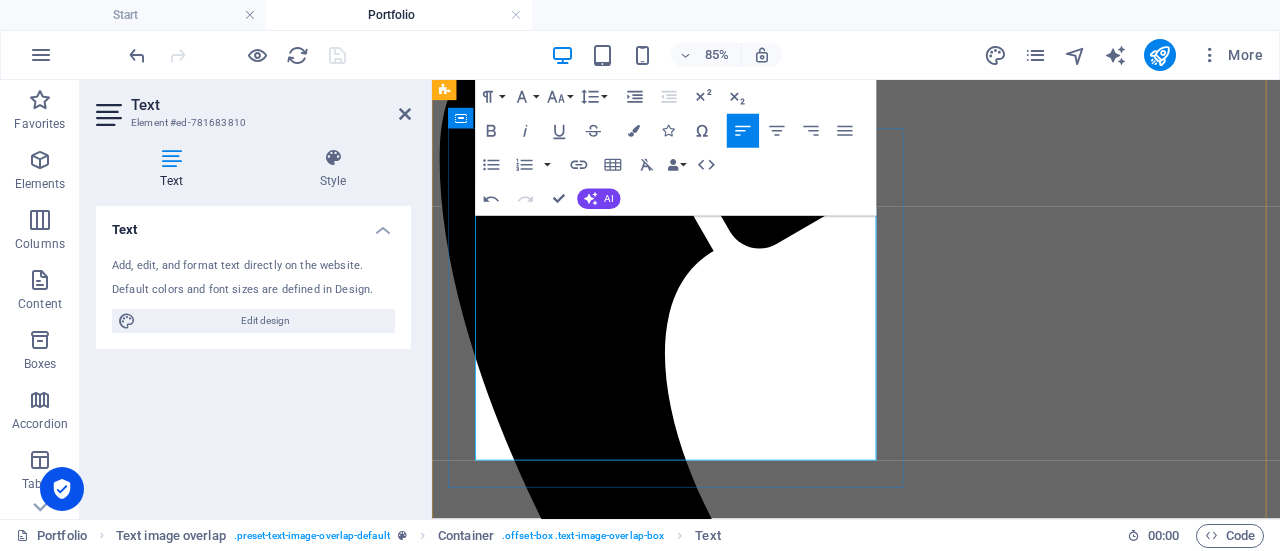 scroll, scrollTop: 298, scrollLeft: 0, axis: vertical 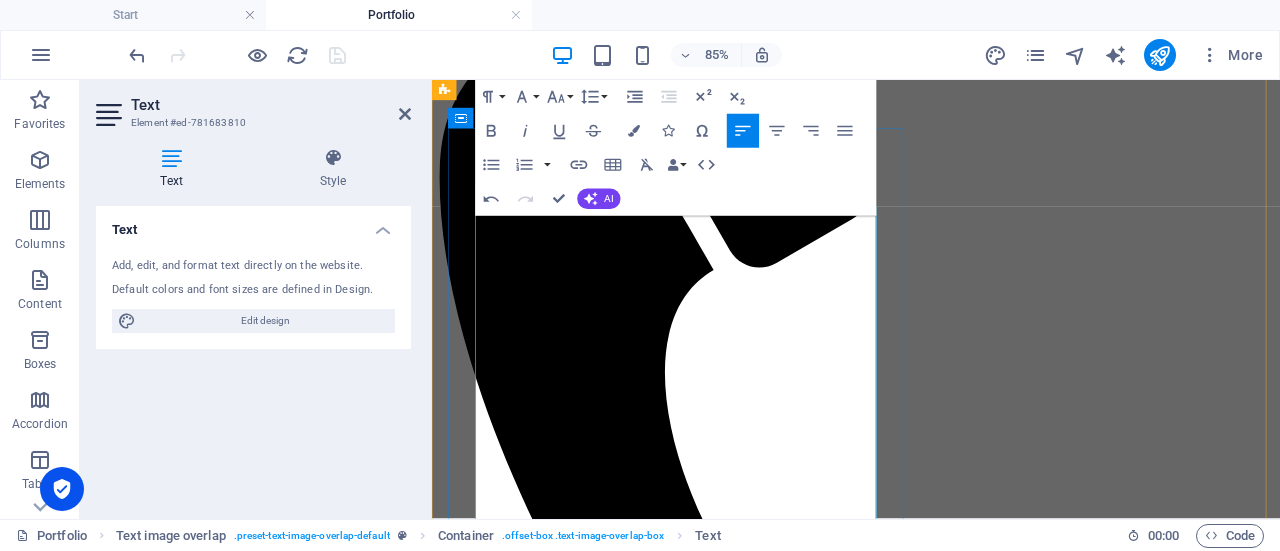 click on "United Association of Journeymen and Apprentices of the Plumbing and Pipefitting Indusrty" at bounding box center [931, 1819] 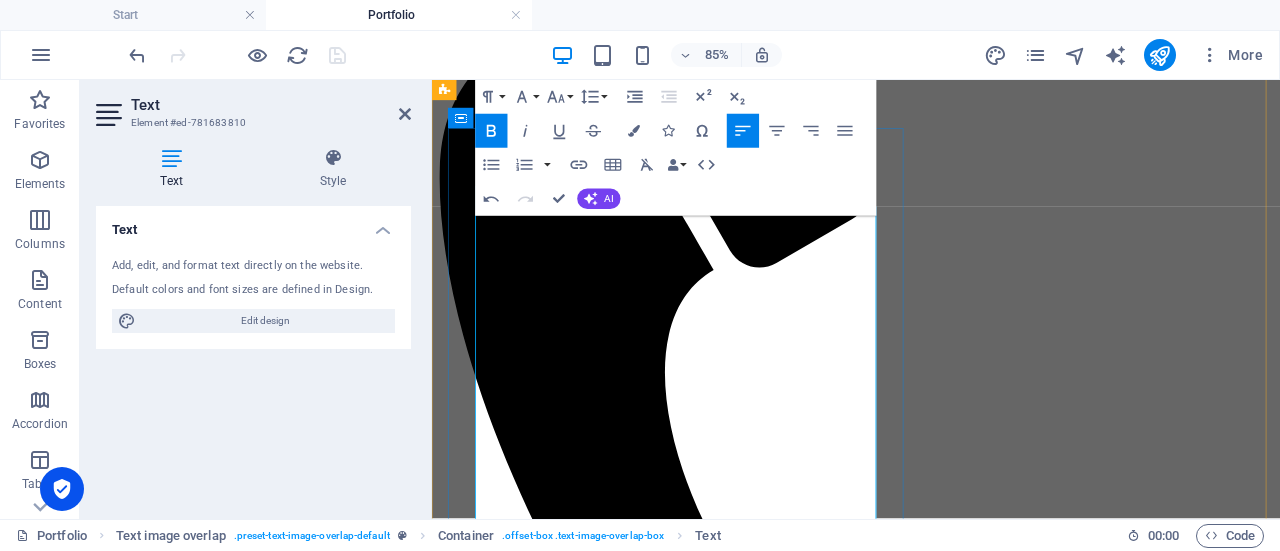 click on "United Association of Journeymen and Apprentices of the Plumbing and Pipefitting Indusrty" at bounding box center (931, 1819) 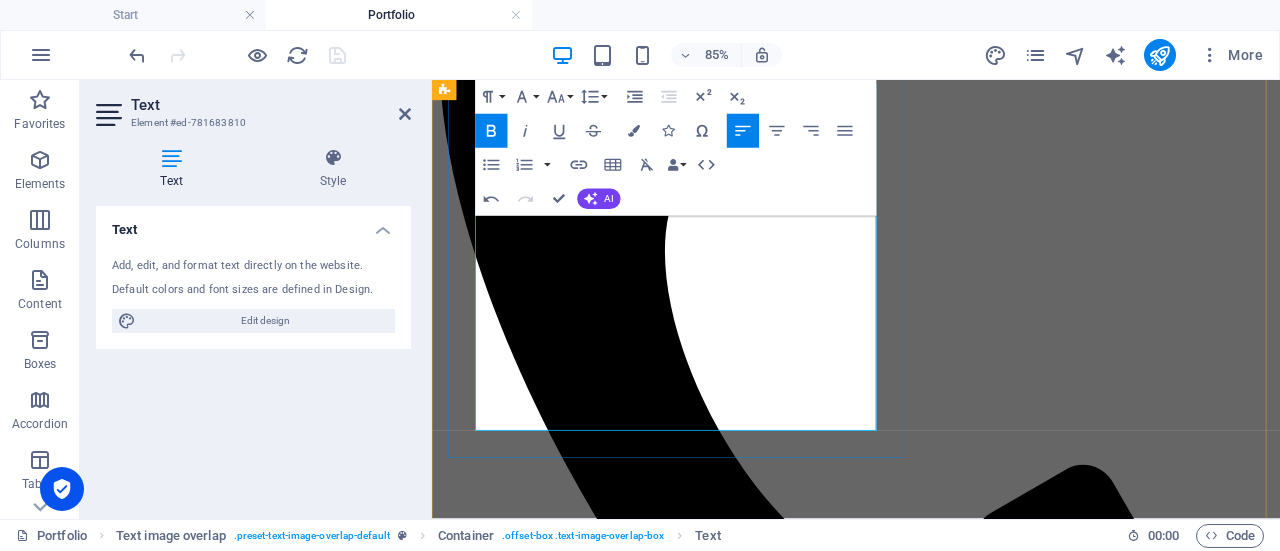 scroll, scrollTop: 443, scrollLeft: 0, axis: vertical 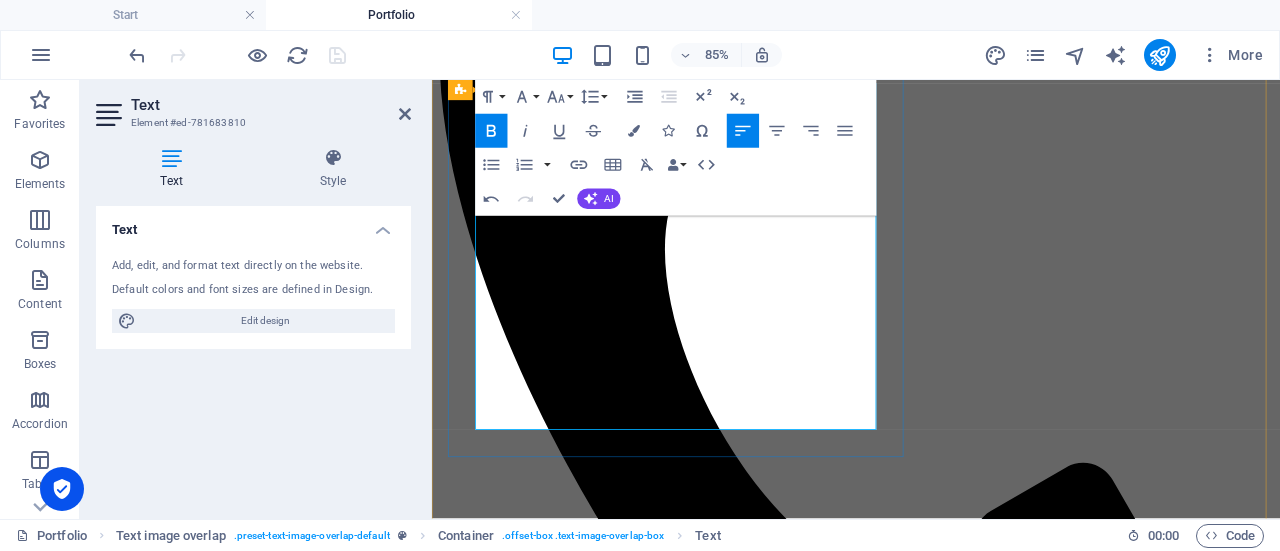drag, startPoint x: 767, startPoint y: 481, endPoint x: 457, endPoint y: 356, distance: 334.2529 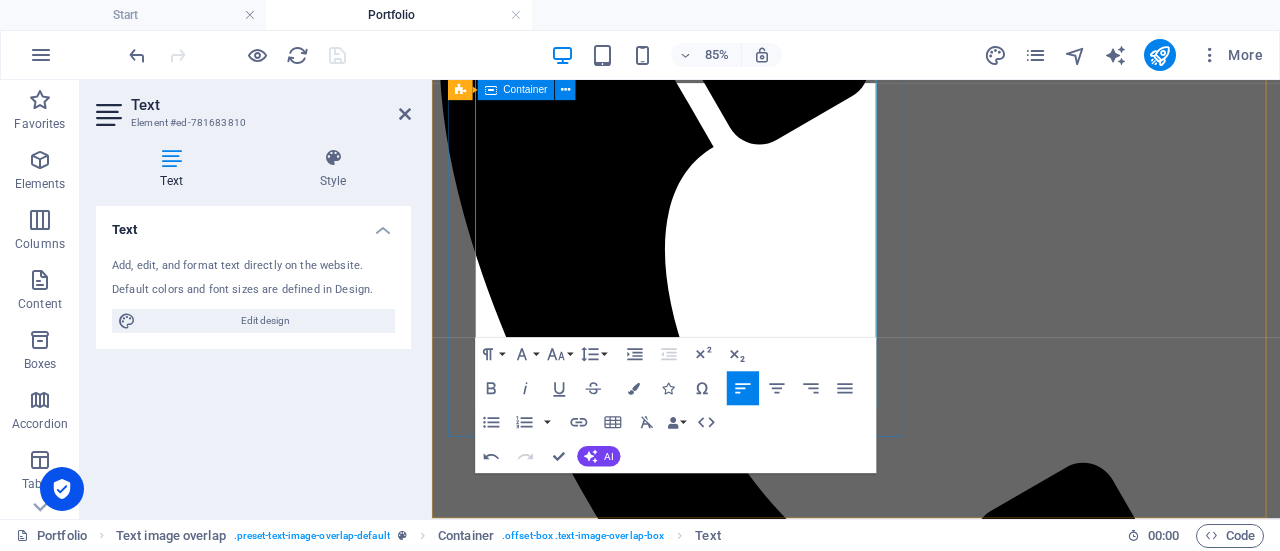 scroll, scrollTop: 466, scrollLeft: 0, axis: vertical 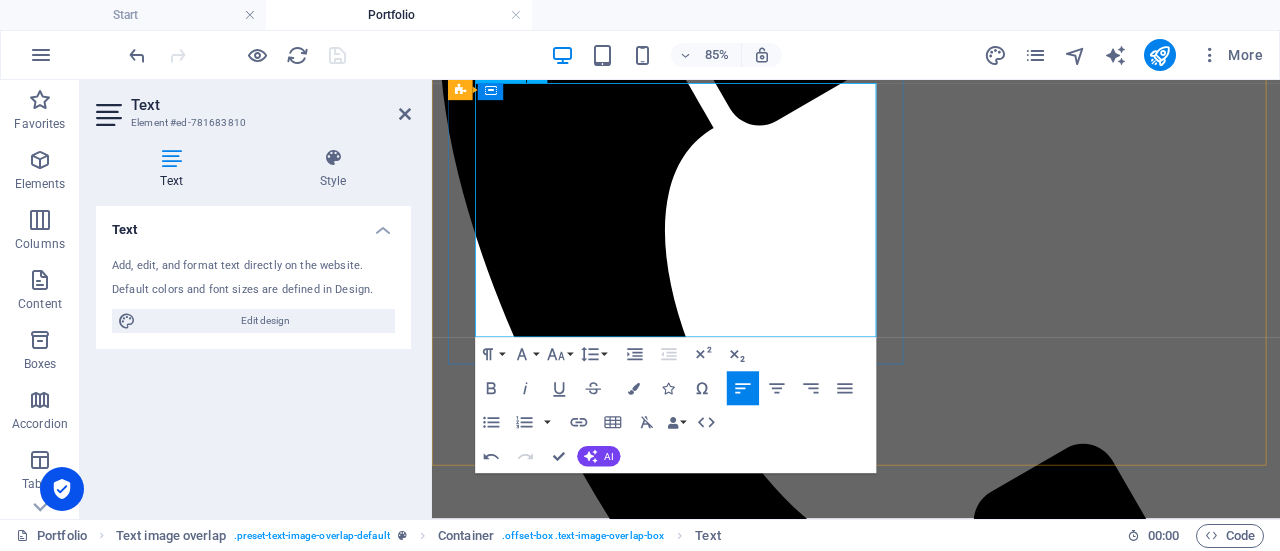 click at bounding box center [931, 1771] 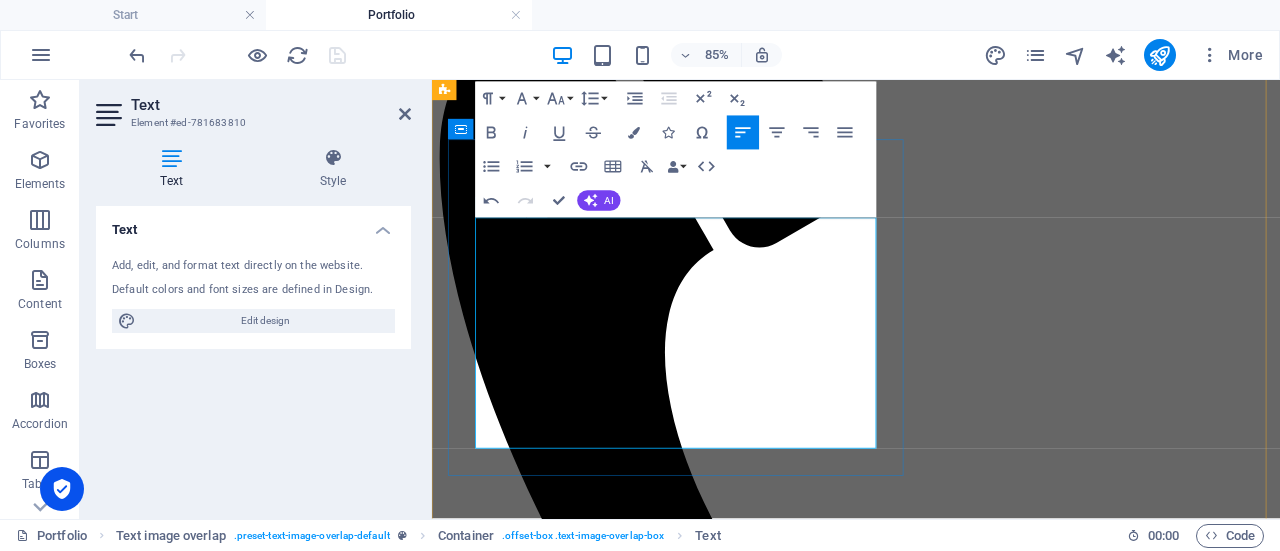 scroll, scrollTop: 322, scrollLeft: 0, axis: vertical 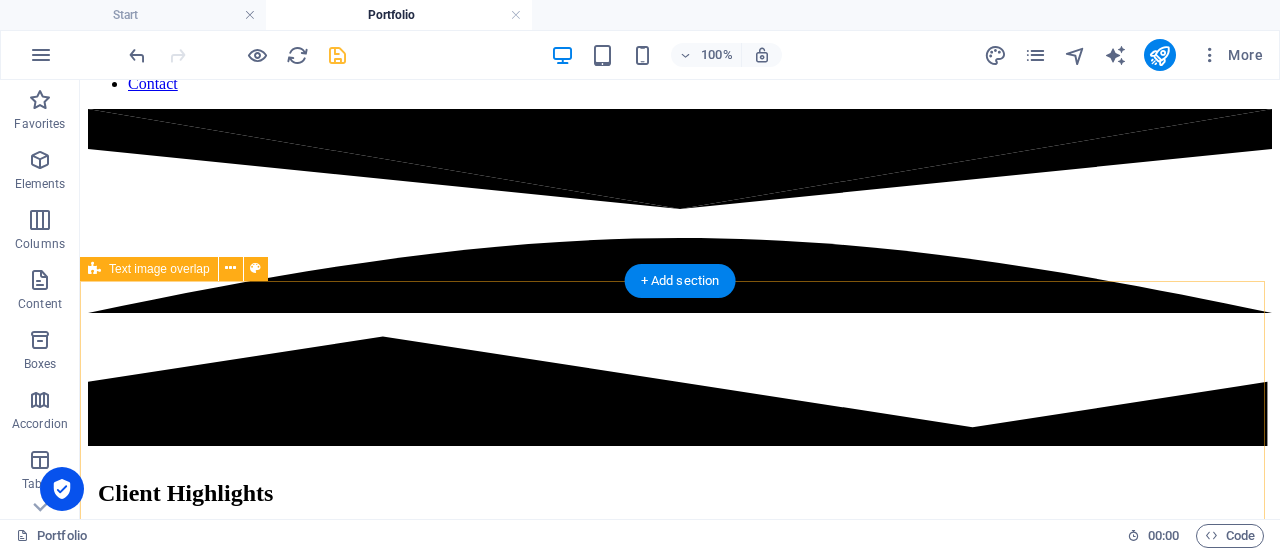 click on "ACTFL ACTFL , based in Alexandria, VA, is a national organization dedicated to the improvement and expansion of the teaching and learning of all languages at all levels of instruction. American Council on the Teaching of Foreign Languages Since the association's launch in 2006, Print Management has been coordinating all aspects of production of The Language Educator, the award-winning magazine published by ACTFL dedicated to the advancement of foreign language education." at bounding box center (680, 3763) 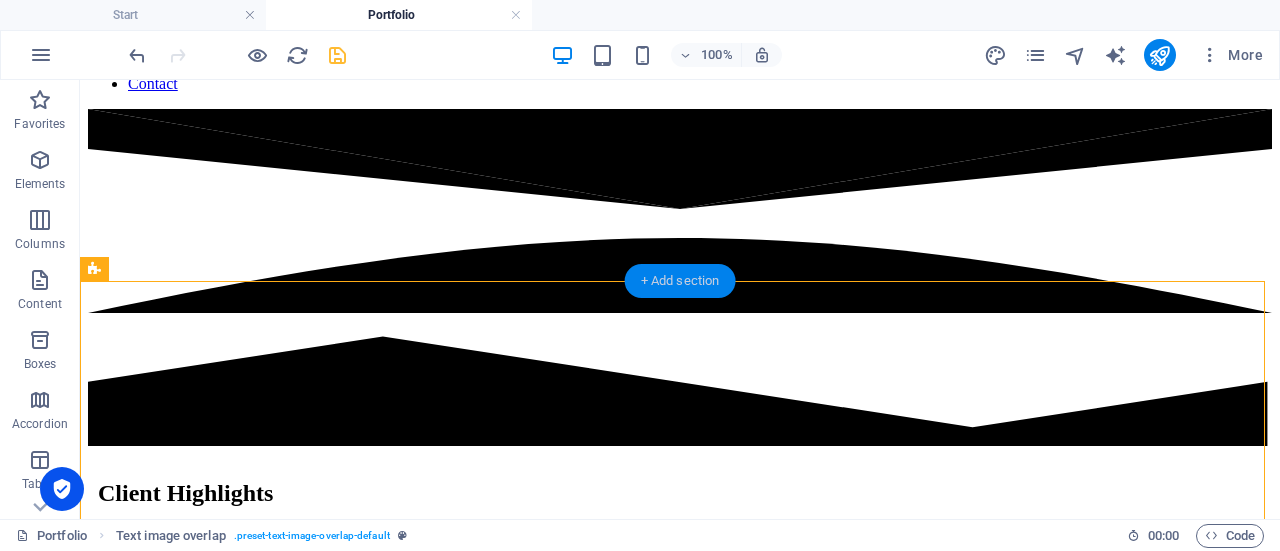 click on "+ Add section" at bounding box center (680, 281) 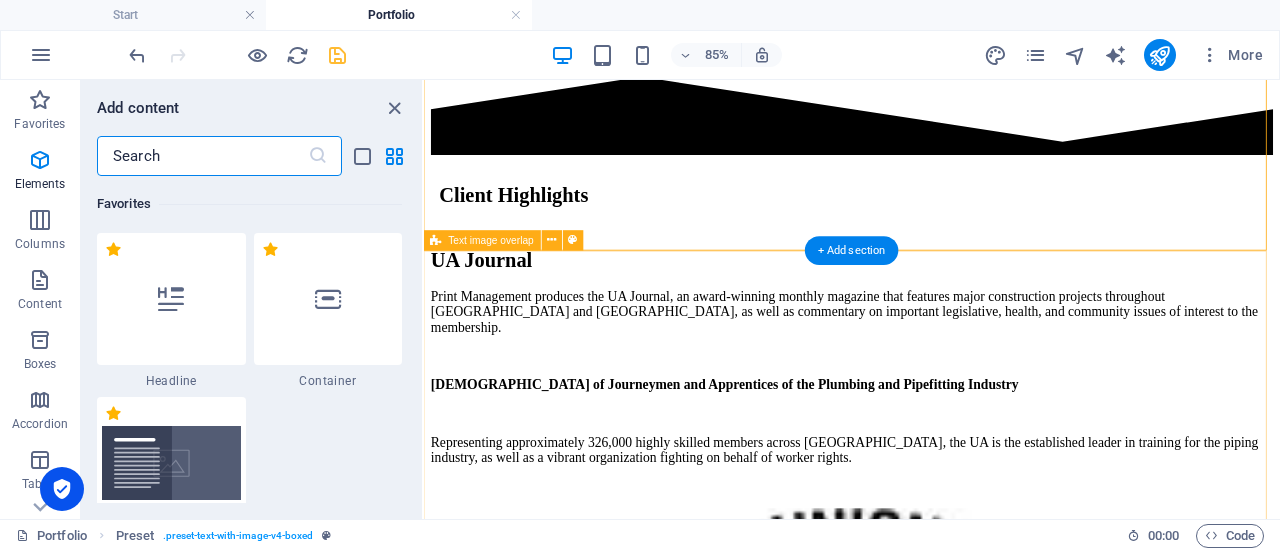 scroll, scrollTop: 1782, scrollLeft: 0, axis: vertical 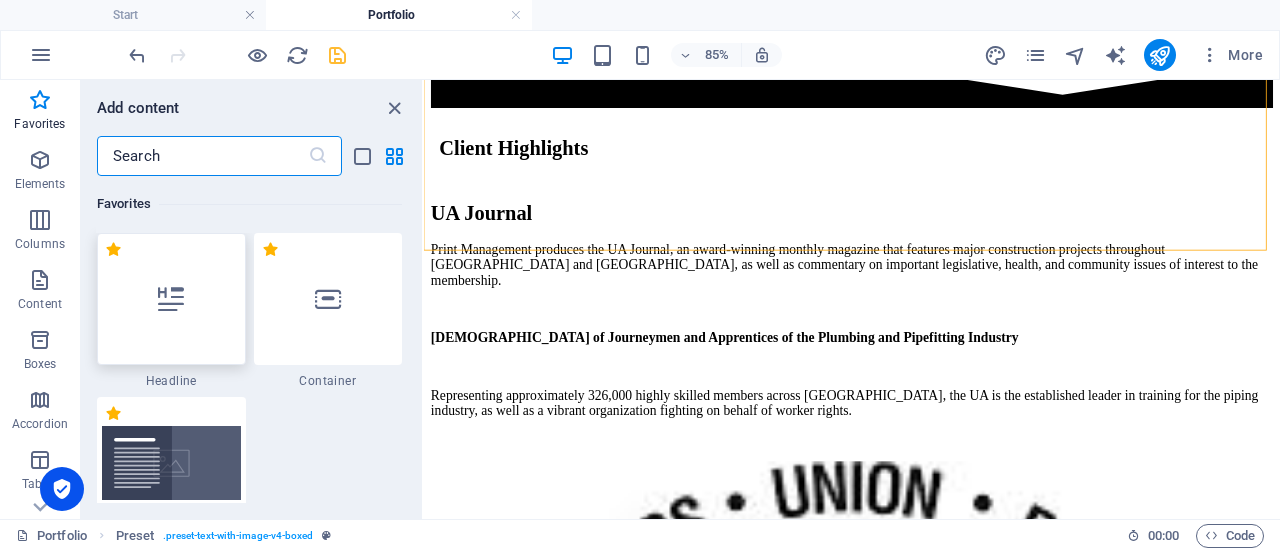 click at bounding box center [171, 299] 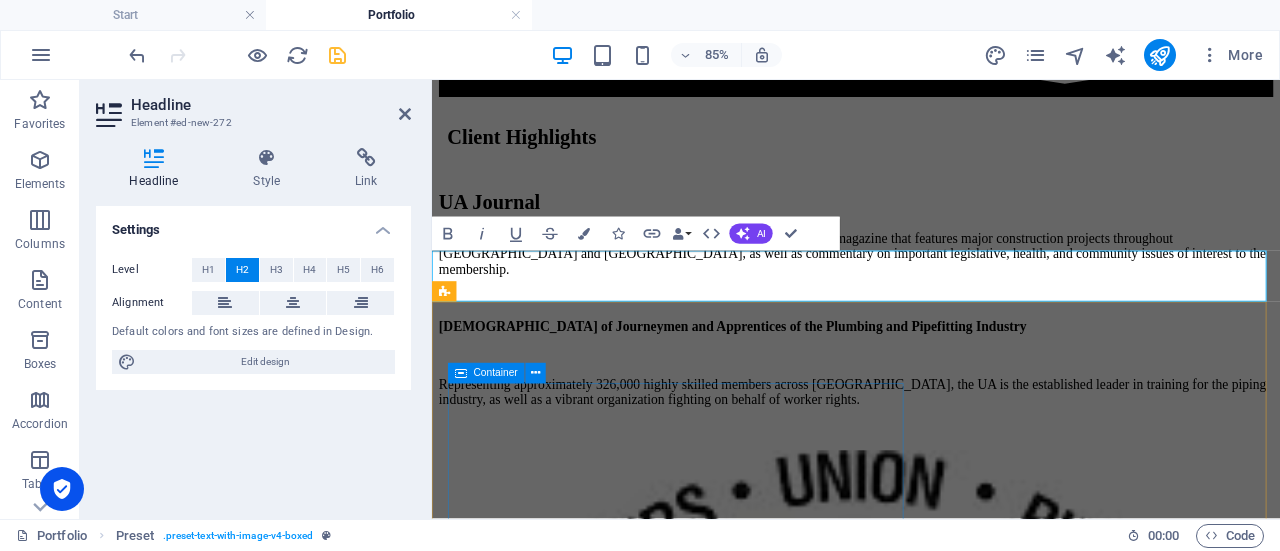 scroll, scrollTop: 1808, scrollLeft: 0, axis: vertical 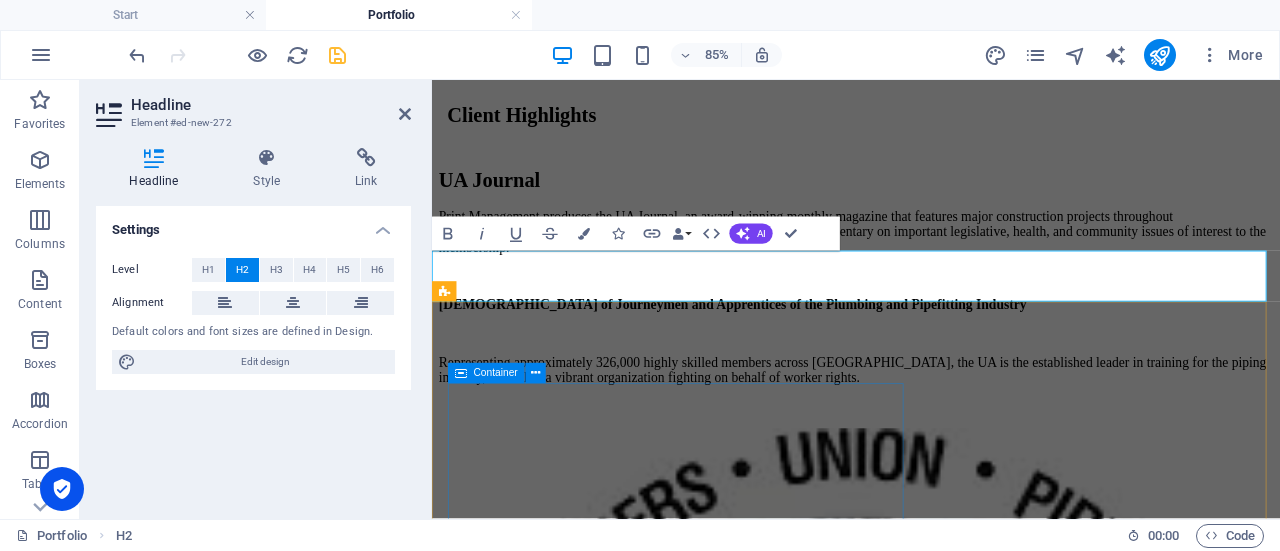 type 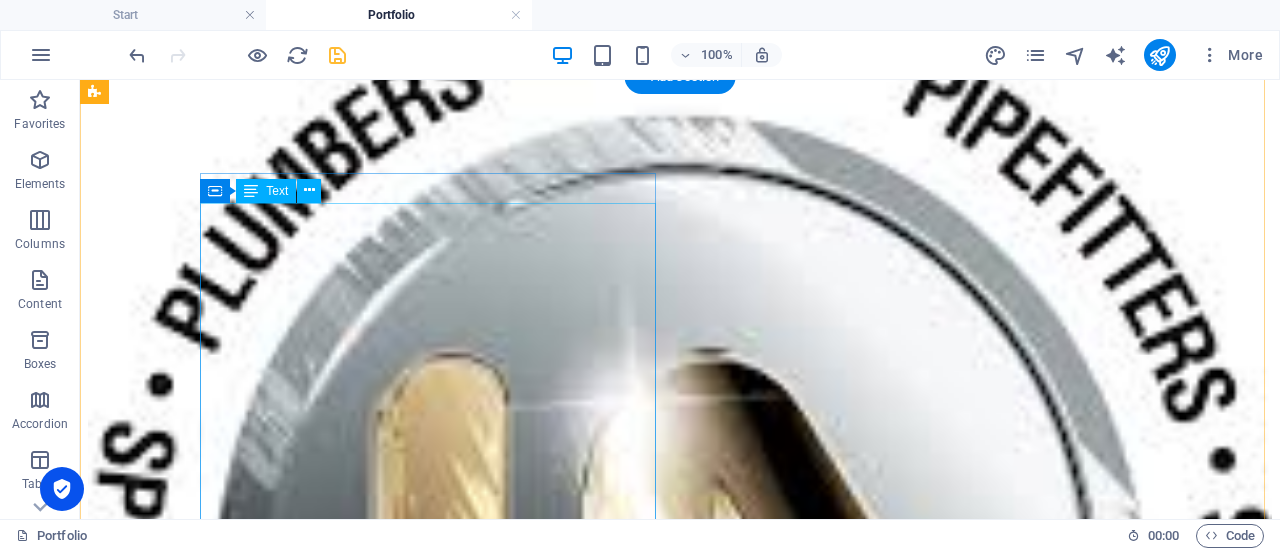 scroll, scrollTop: 2582, scrollLeft: 0, axis: vertical 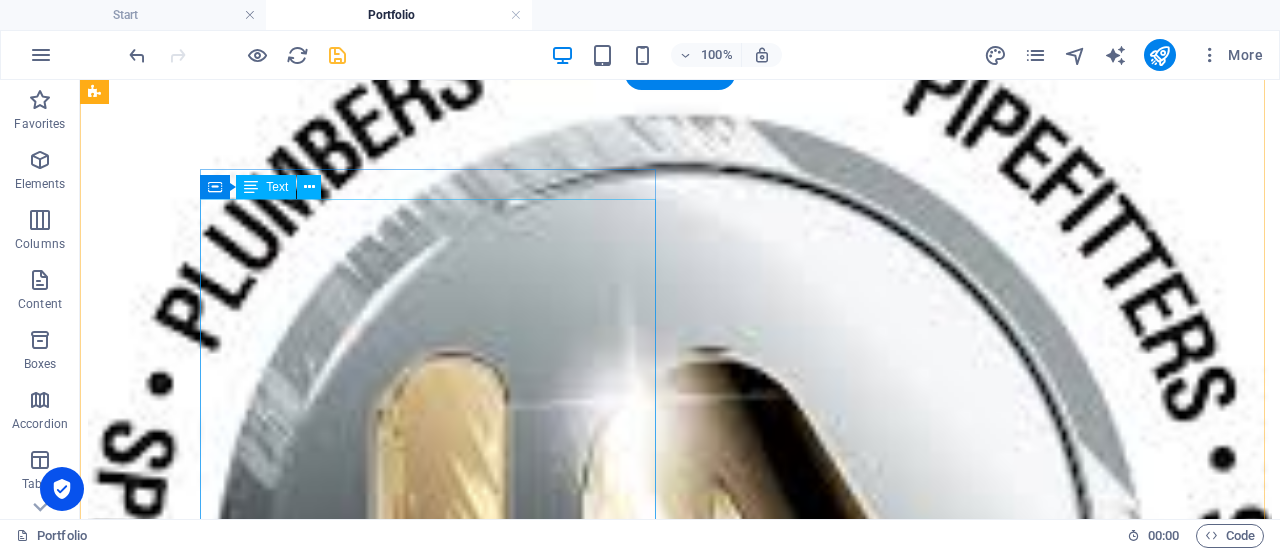 click on "Editor for article submission and review Research and writing original articles on teaching methods and language programs Close collaboration on the yearly convention of more than 6,000 educations. Education sessions on the magazine article writing and submission process Writing and design of additional books, materials, and publications for ACTFL (Left to right: Barbara Riddleberger, Joyce Woods, Genie Ford, and Sandy Cutshall of the Print Management team)" at bounding box center [680, 3437] 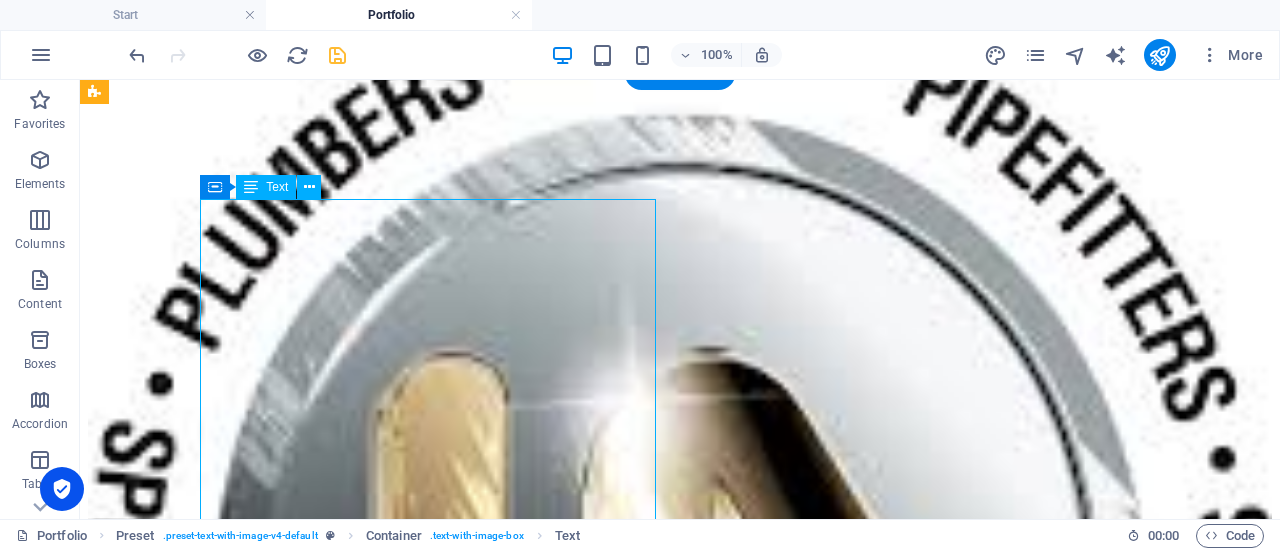 click on "Editor for article submission and review Research and writing original articles on teaching methods and language programs Close collaboration on the yearly convention of more than 6,000 educations. Education sessions on the magazine article writing and submission process Writing and design of additional books, materials, and publications for ACTFL (Left to right: Barbara Riddleberger, Joyce Woods, Genie Ford, and Sandy Cutshall of the Print Management team)" at bounding box center [680, 3437] 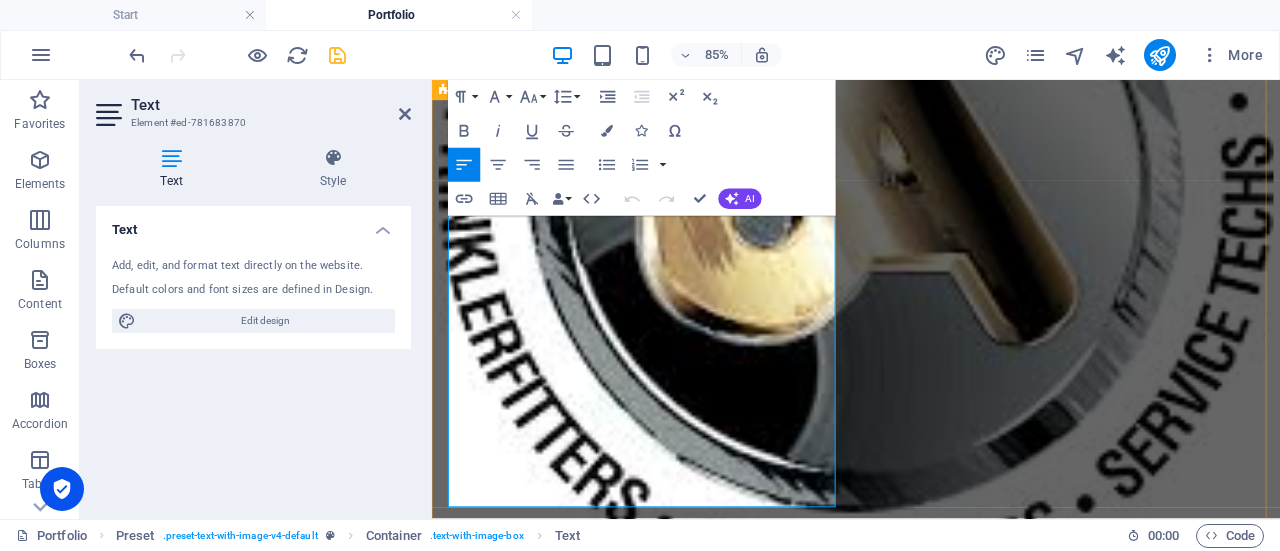 scroll, scrollTop: 2664, scrollLeft: 0, axis: vertical 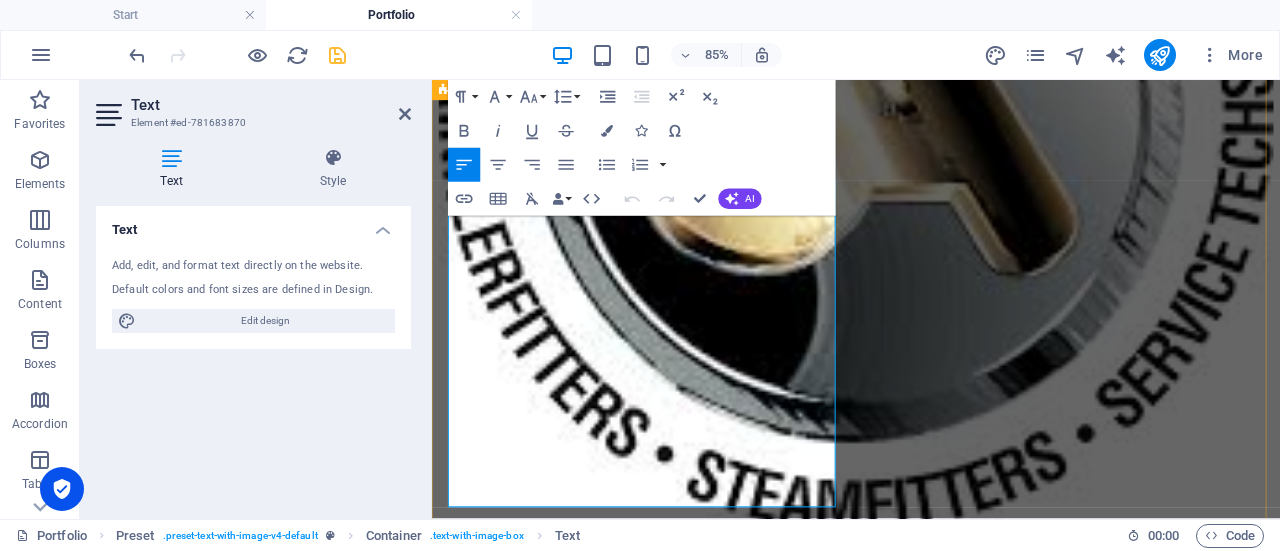 click on "Close collaboration on the yearly convention of more than 6,000 educations." at bounding box center [951, 2923] 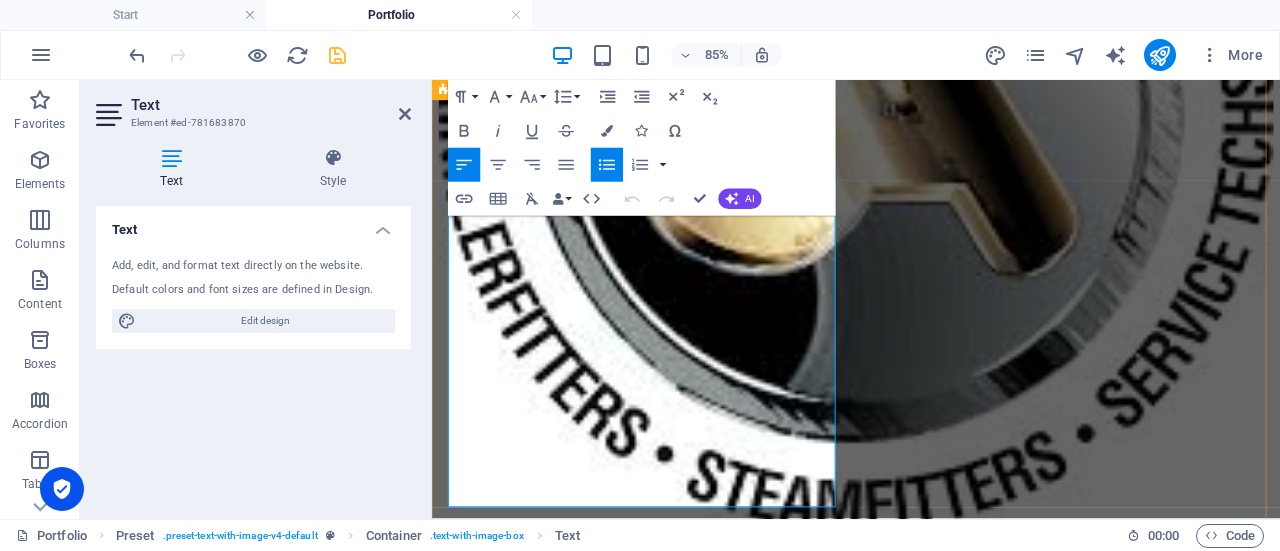 type 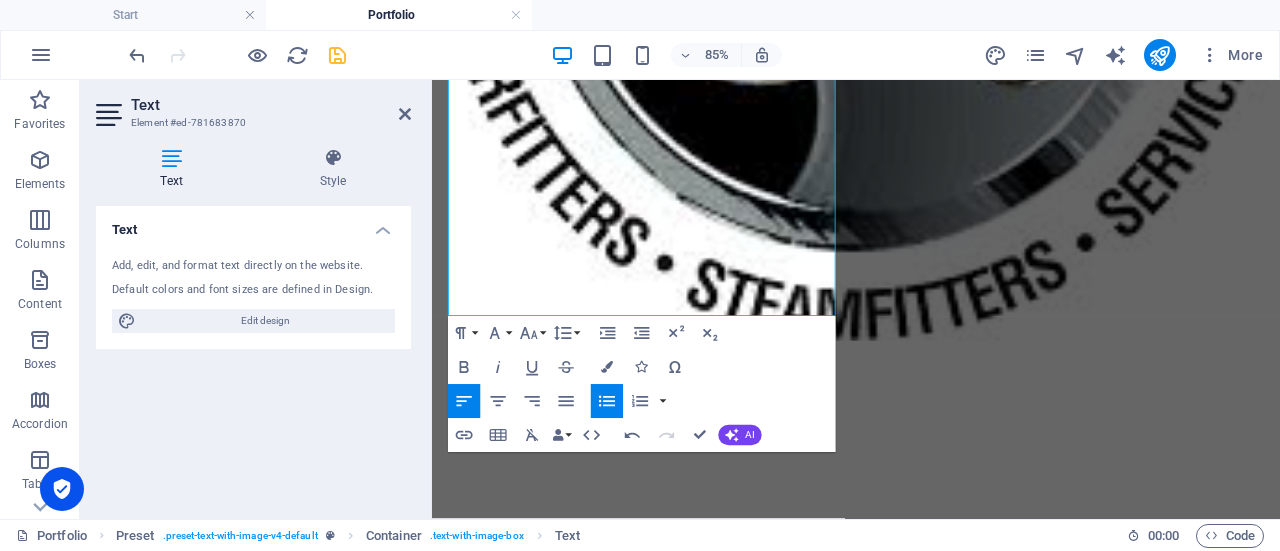 scroll, scrollTop: 2890, scrollLeft: 0, axis: vertical 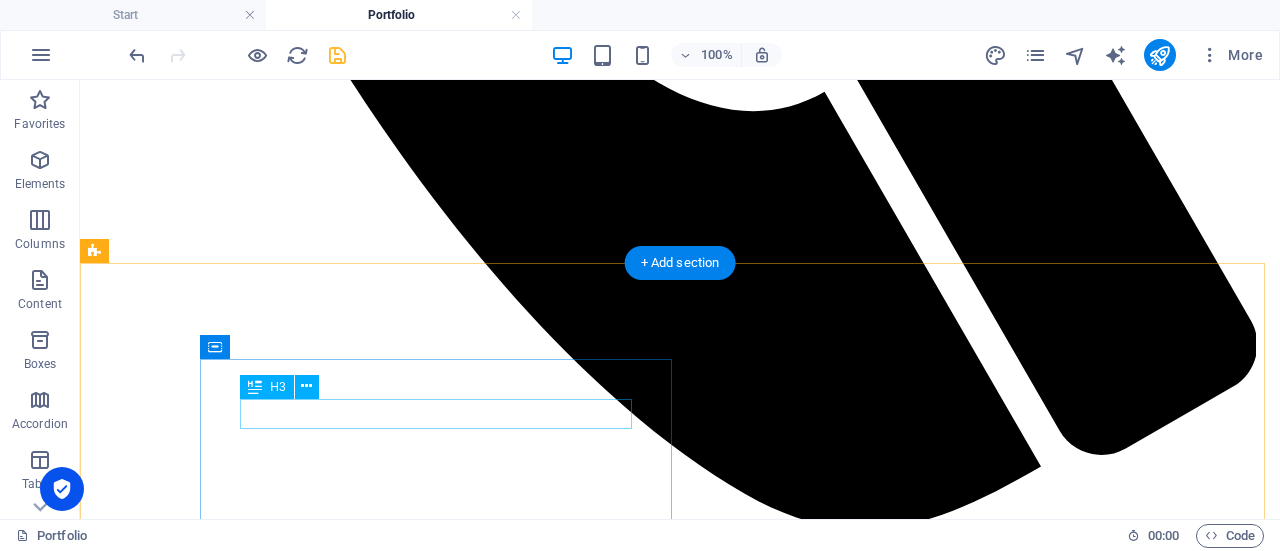 click on "The relationship" at bounding box center [680, 3406] 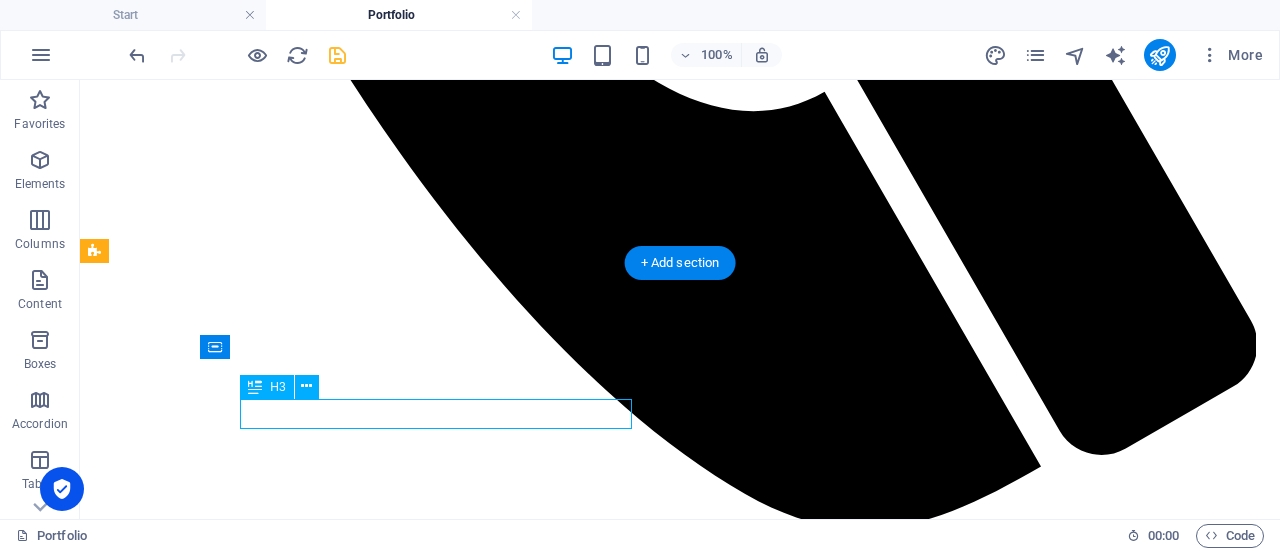 click on "The relationship" at bounding box center [680, 3406] 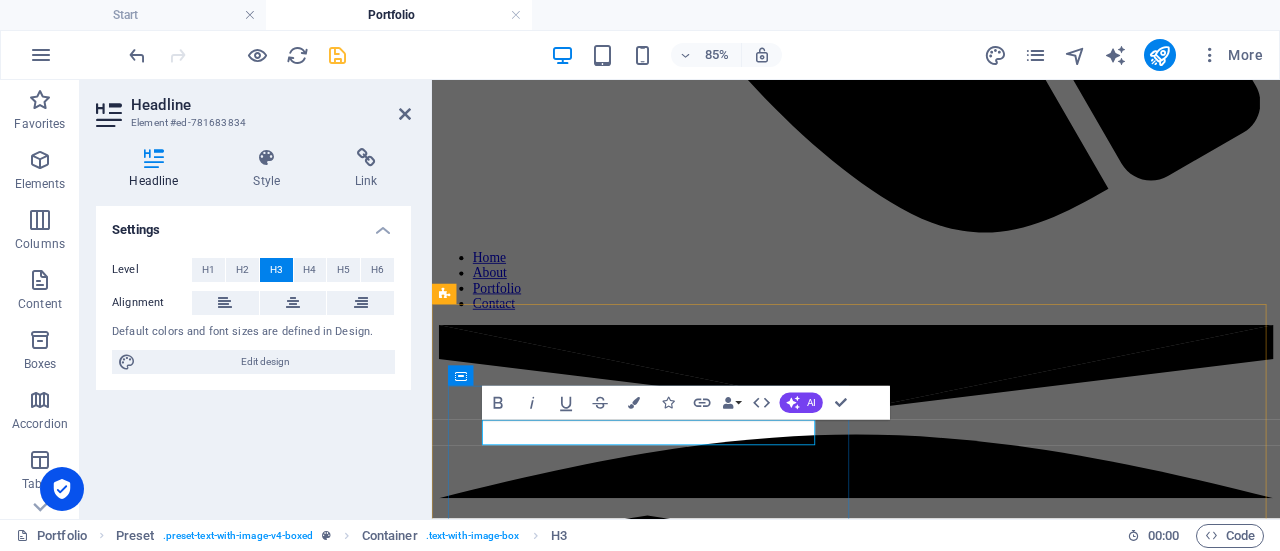 click on "The relationship" at bounding box center (931, 2928) 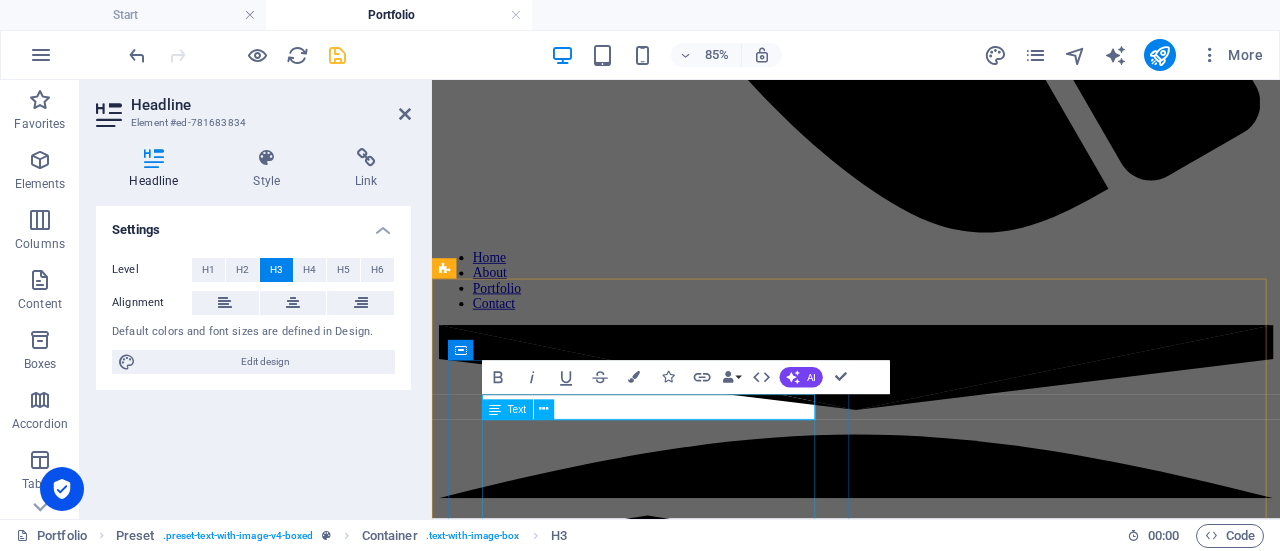 scroll, scrollTop: 1296, scrollLeft: 0, axis: vertical 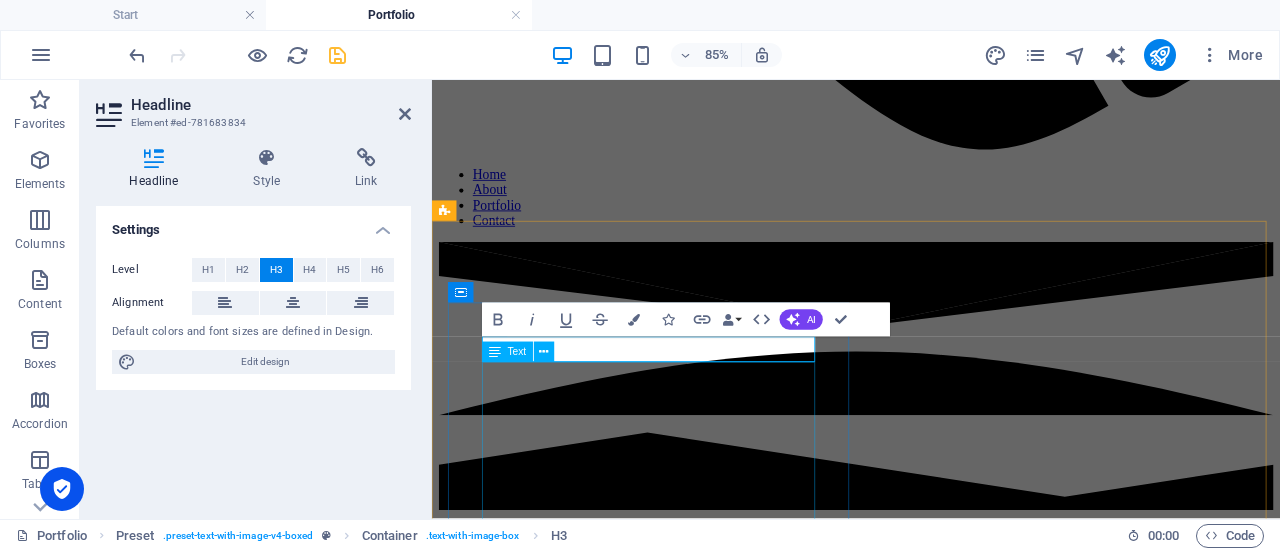 click on "between PMI and the UA is solidly established, based on a long-time trust and mutual respect. PMI’s staff members have worked with the UA for nearly 30 years, bringing our experience and expertise to an extensive array of projects. PMI works closely with all aspects of the organization’s communication efforts, including the monthly production of the UA Journal, as well videos, brochures, and many other promotional materials." at bounding box center [931, 2966] 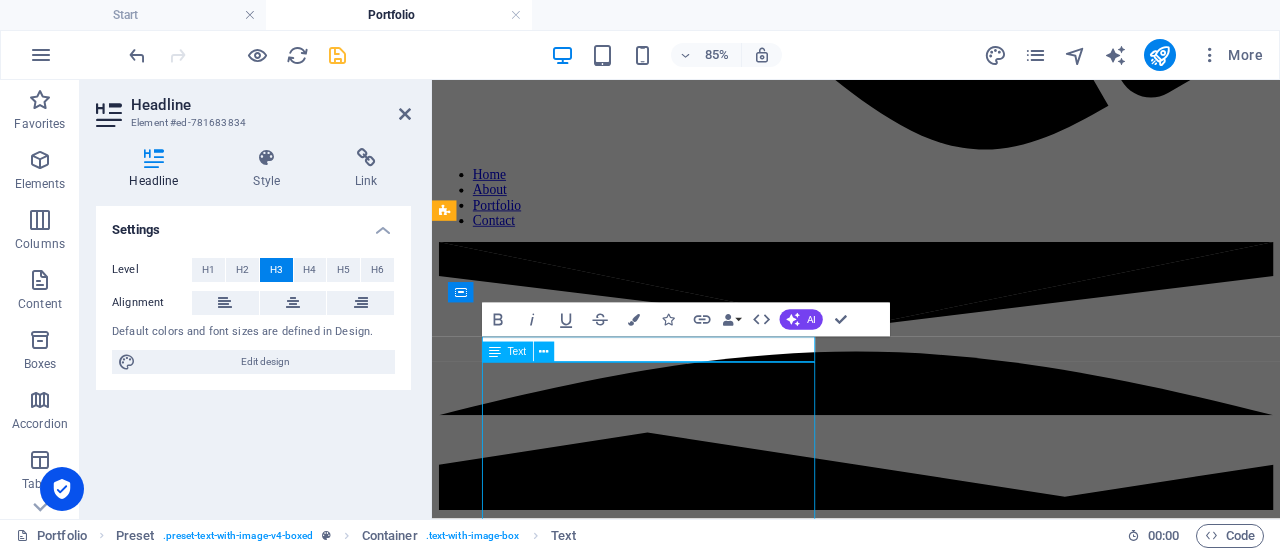 click on "between PMI and the UA is solidly established, based on a long-time trust and mutual respect. PMI’s staff members have worked with the UA for nearly 30 years, bringing our experience and expertise to an extensive array of projects. PMI works closely with all aspects of the organization’s communication efforts, including the monthly production of the UA Journal, as well videos, brochures, and many other promotional materials." at bounding box center [931, 2966] 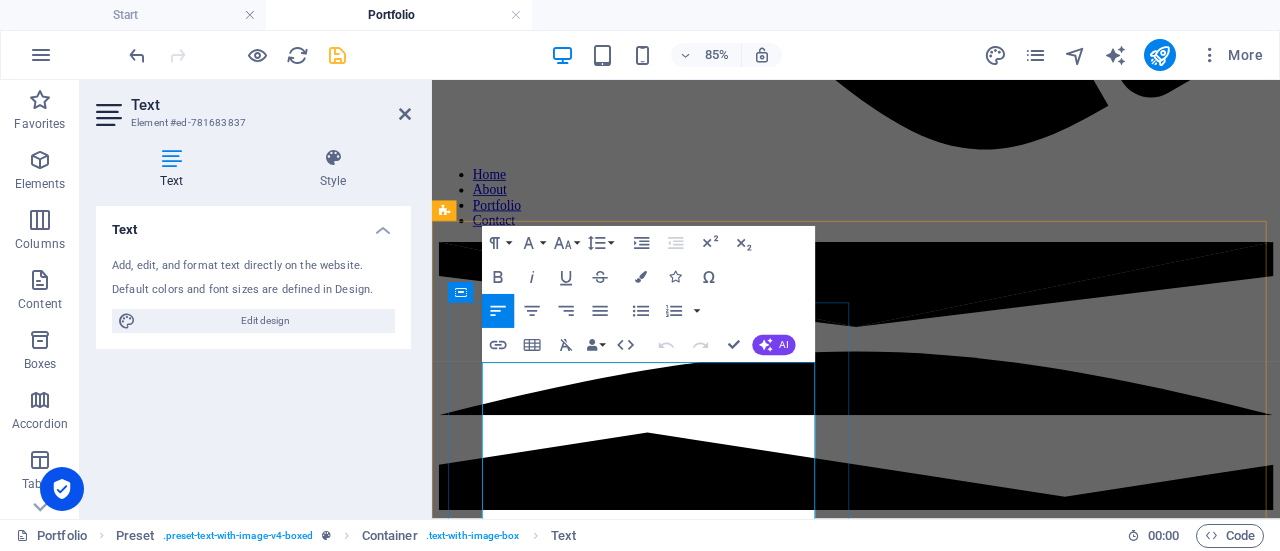 click on "between PMI and the UA is solidly established, based on a long-time trust and mutual respect. PMI’s staff members have worked with the UA for nearly 30 years, bringing our experience and expertise to an extensive array of projects. PMI works closely with all aspects of the organization’s communication efforts, including the monthly production of the UA Journal, as well videos, brochures, and many other promotional materials." at bounding box center [931, 2887] 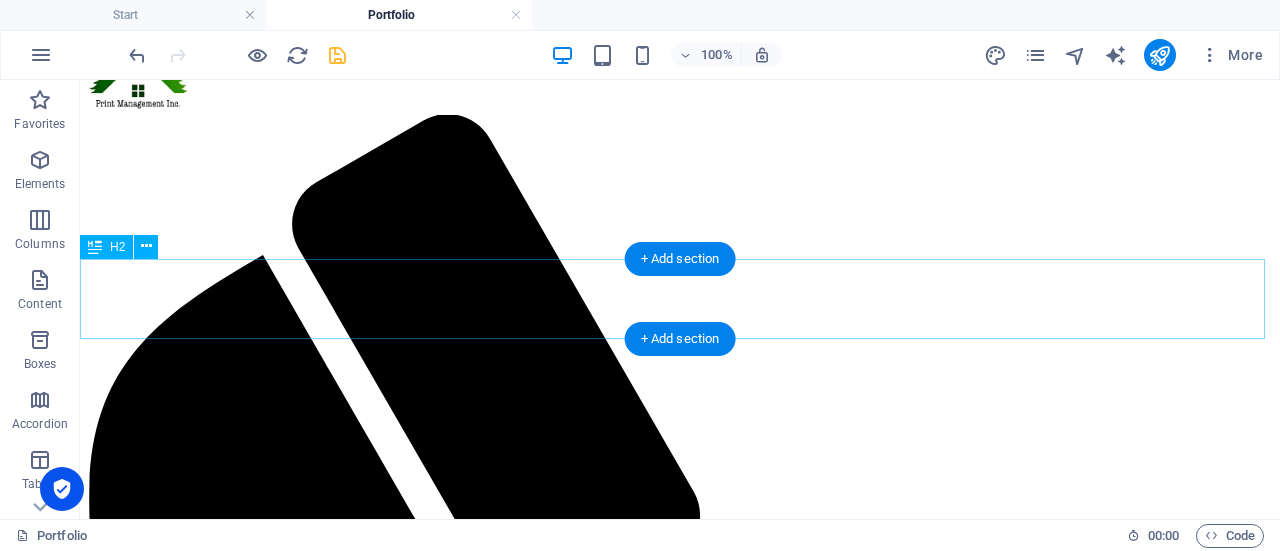 scroll, scrollTop: 0, scrollLeft: 0, axis: both 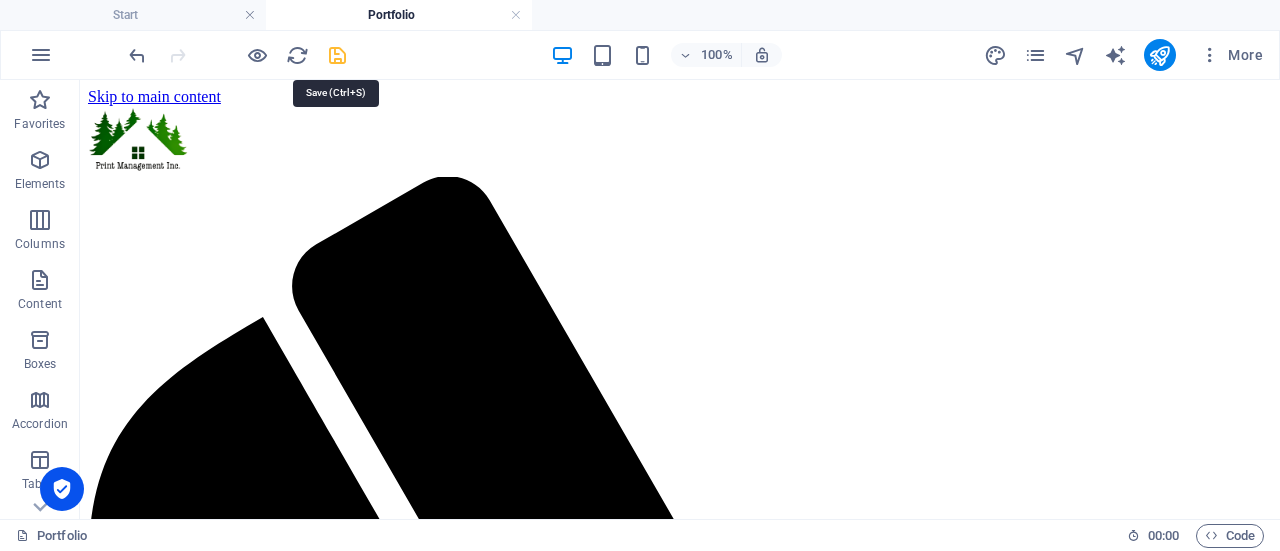 click at bounding box center [337, 55] 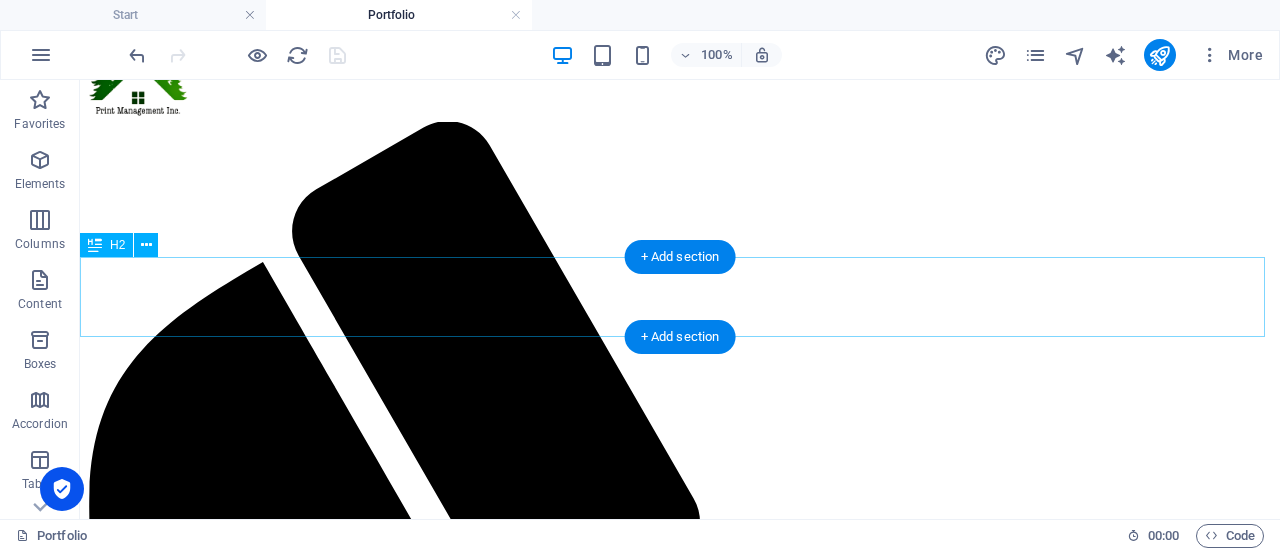 scroll, scrollTop: 0, scrollLeft: 0, axis: both 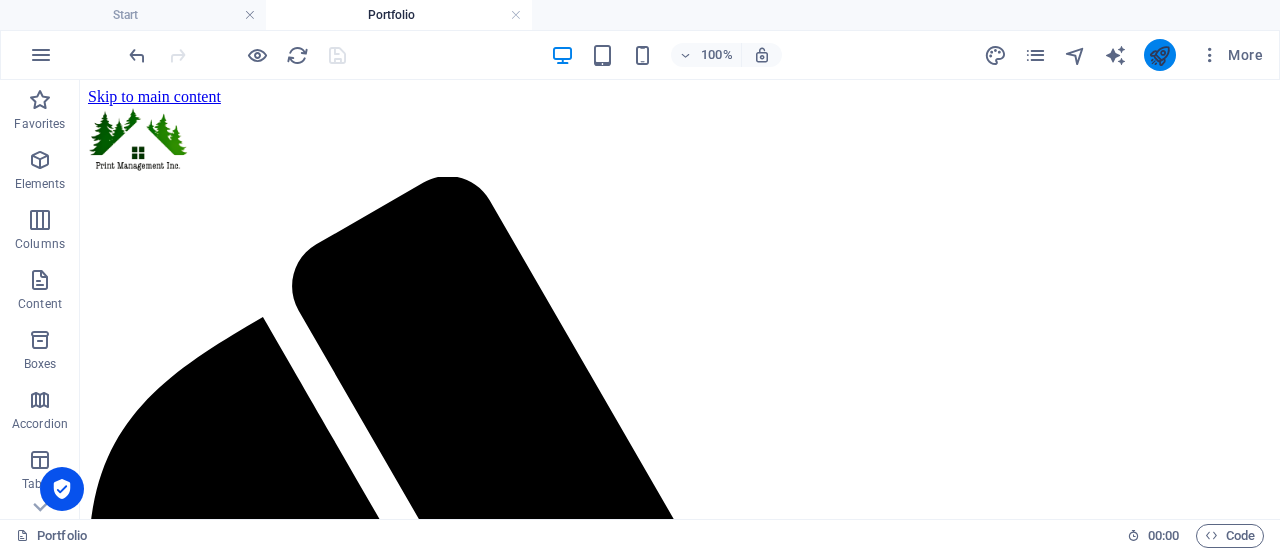 click at bounding box center [1160, 55] 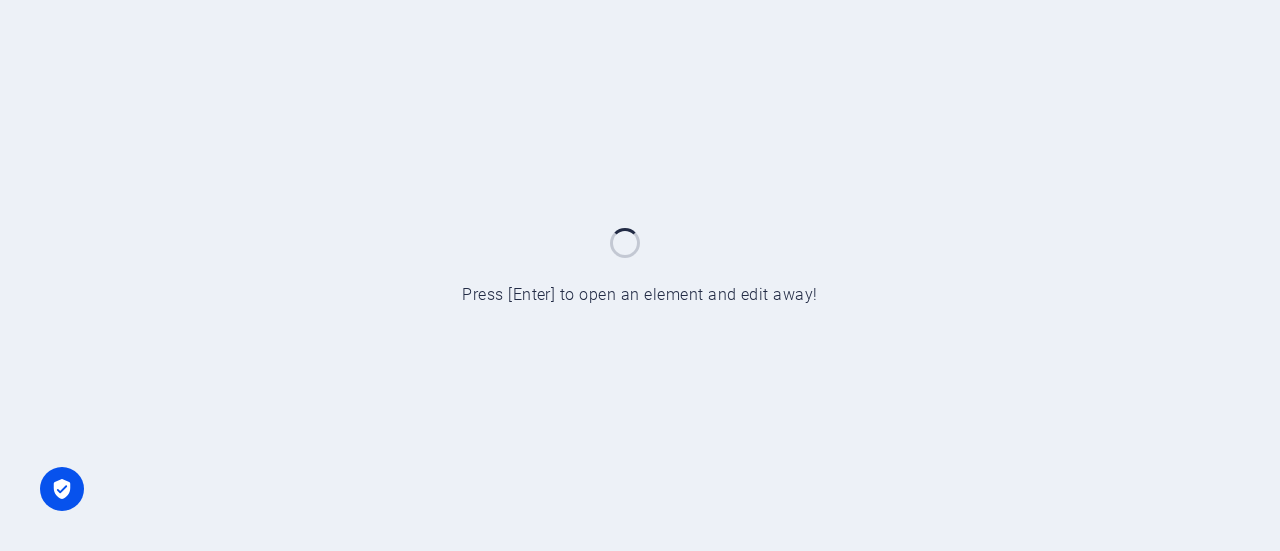 scroll, scrollTop: 0, scrollLeft: 0, axis: both 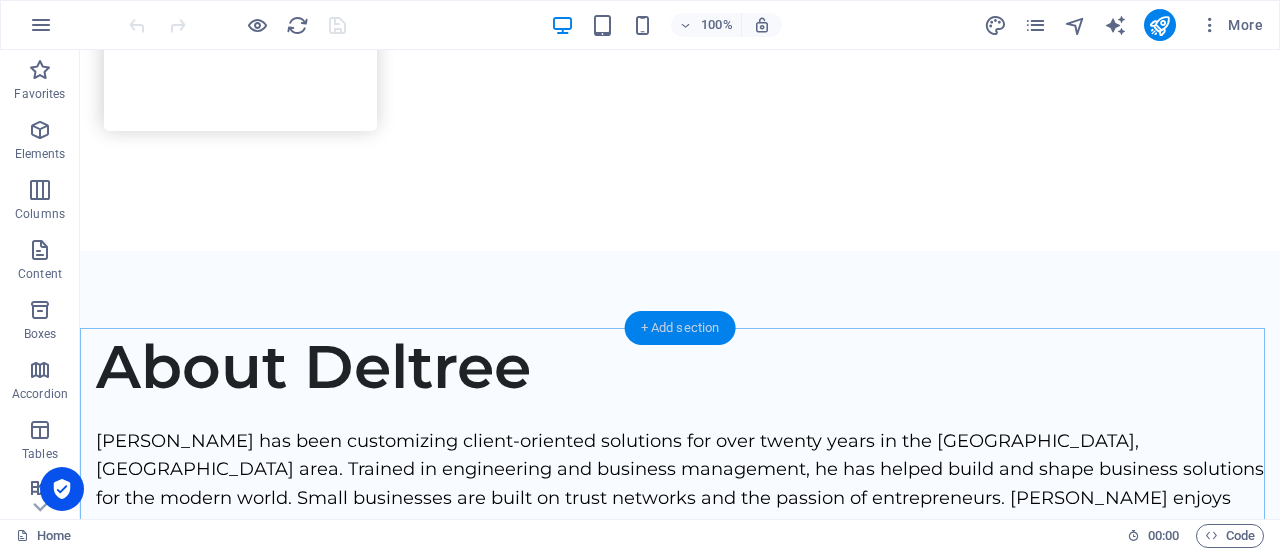 click on "+ Add section" at bounding box center (680, 328) 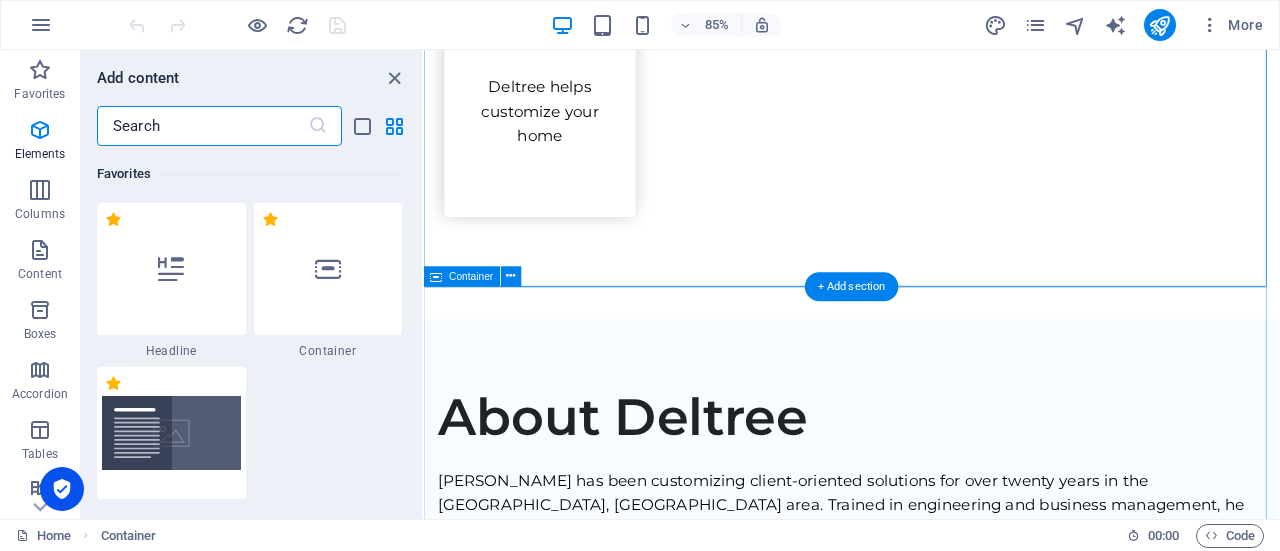 scroll, scrollTop: 2612, scrollLeft: 0, axis: vertical 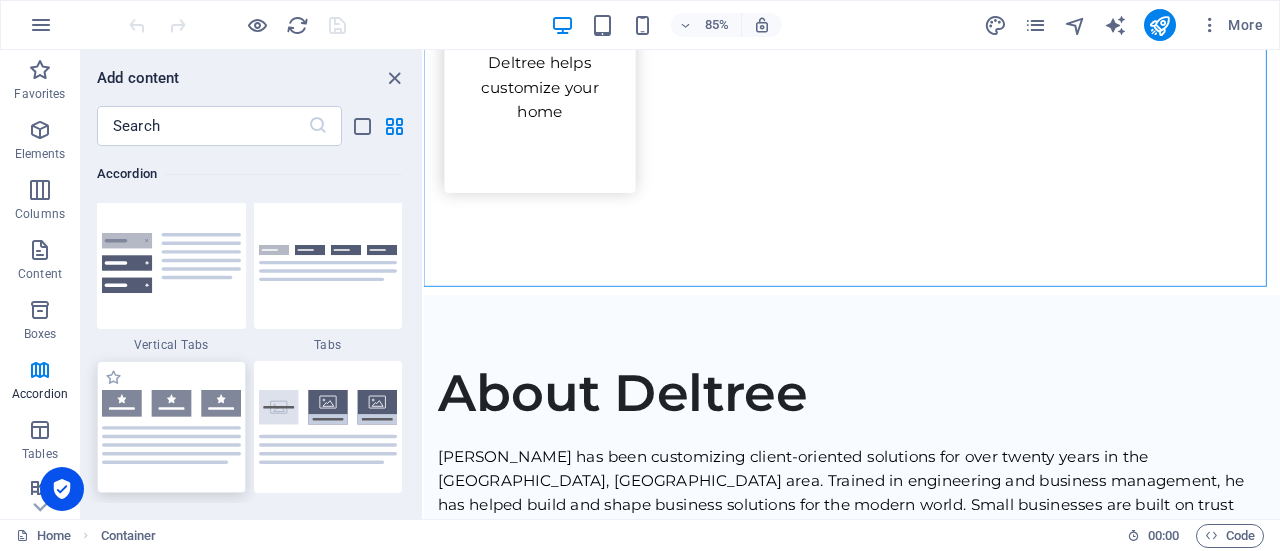 click at bounding box center (171, 427) 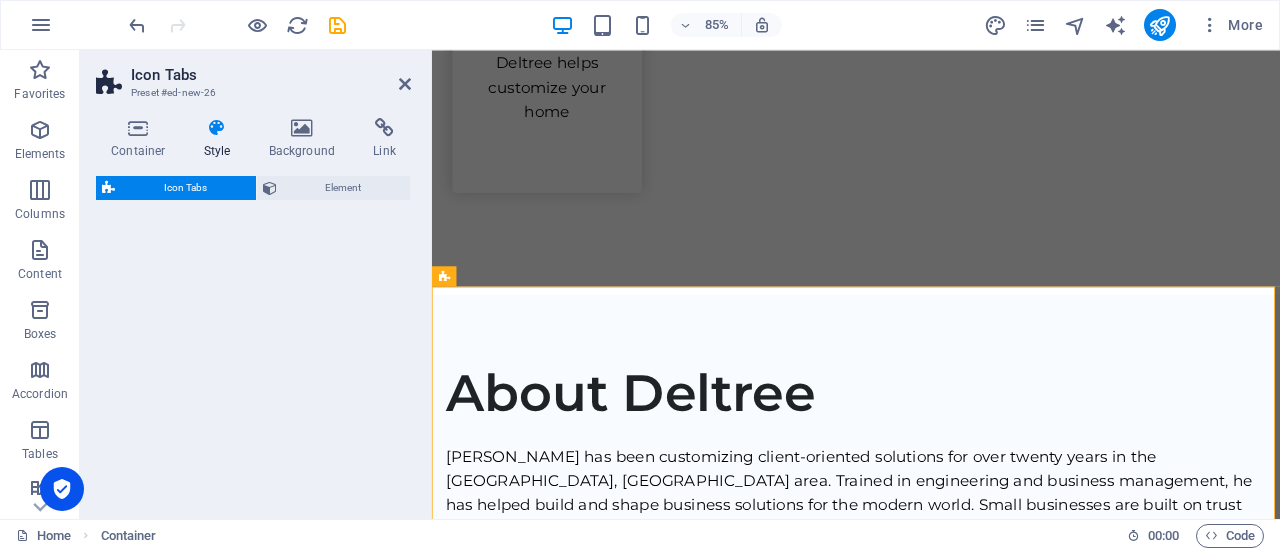 select on "rem" 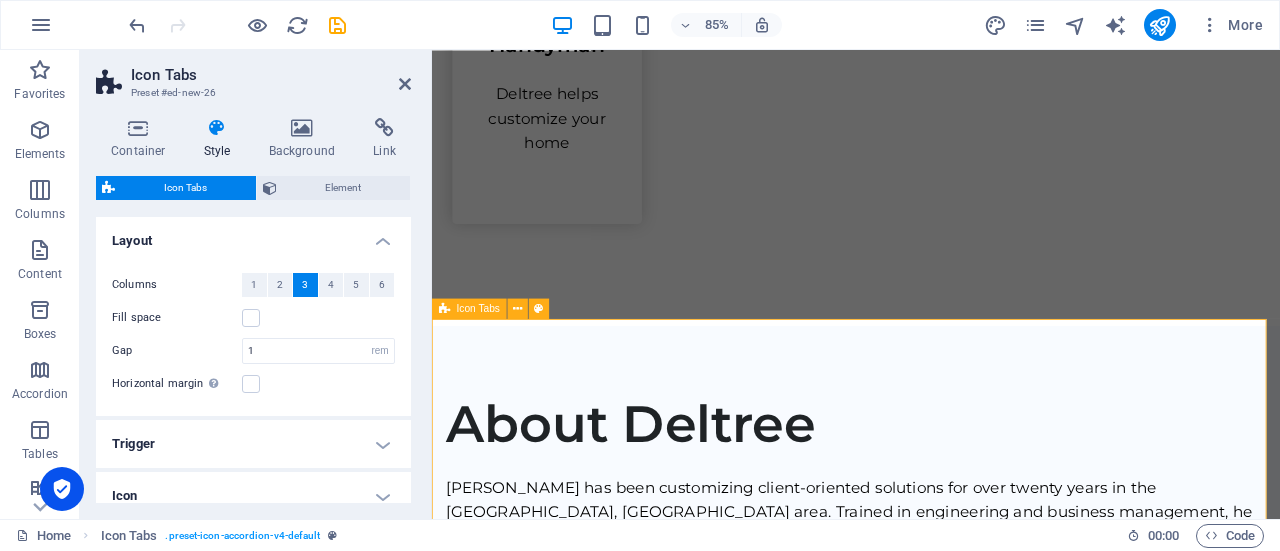 scroll, scrollTop: 2572, scrollLeft: 0, axis: vertical 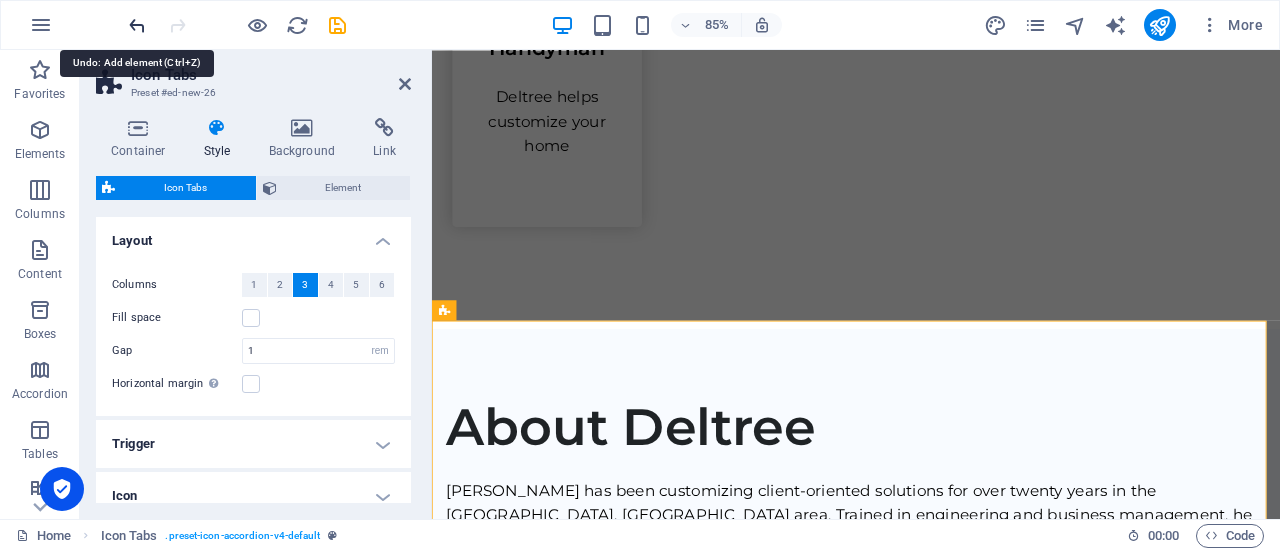 click at bounding box center [137, 25] 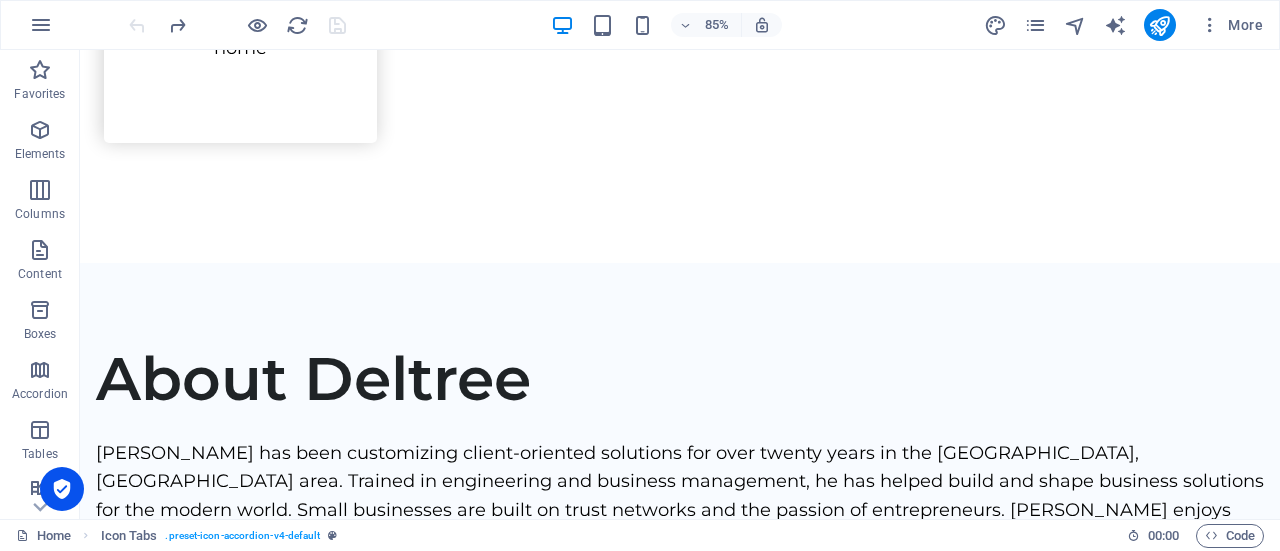 scroll, scrollTop: 2544, scrollLeft: 0, axis: vertical 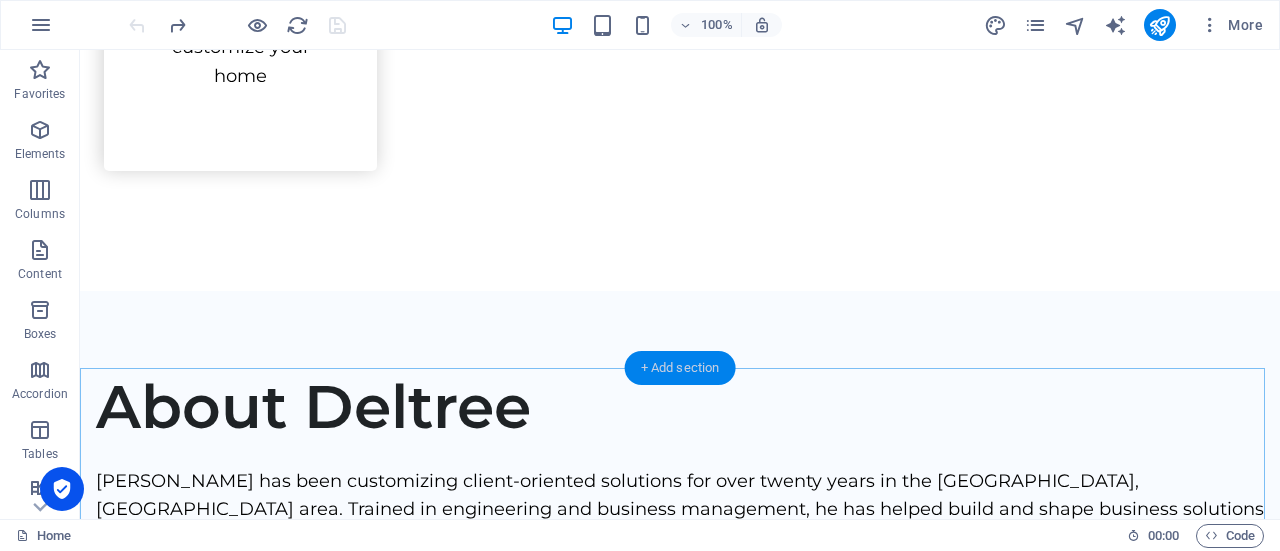 click on "+ Add section" at bounding box center [680, 368] 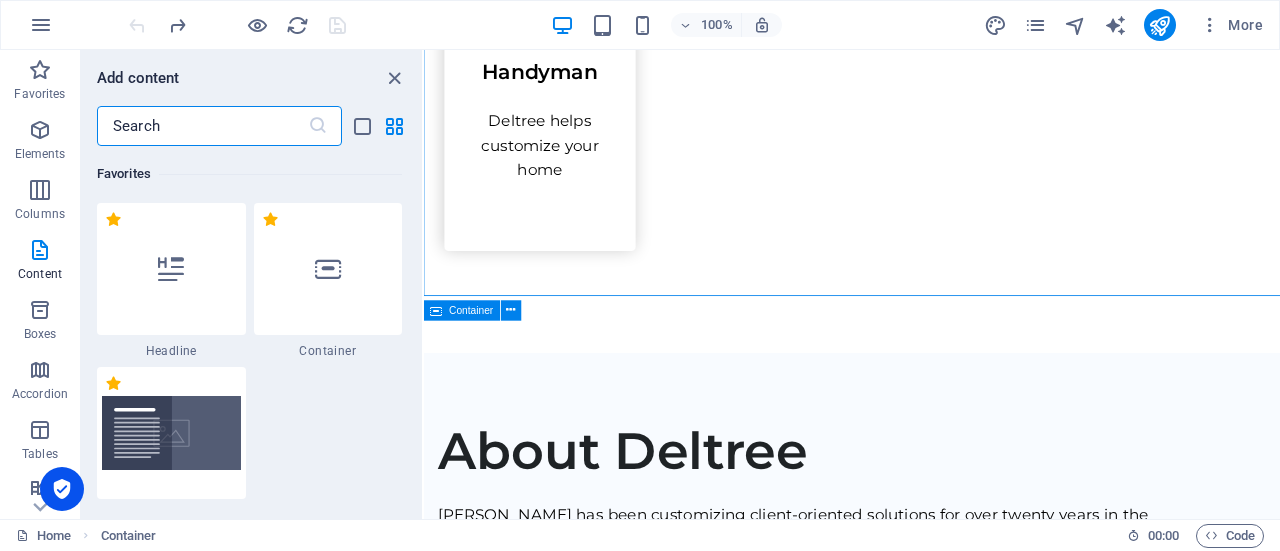 scroll, scrollTop: 2572, scrollLeft: 0, axis: vertical 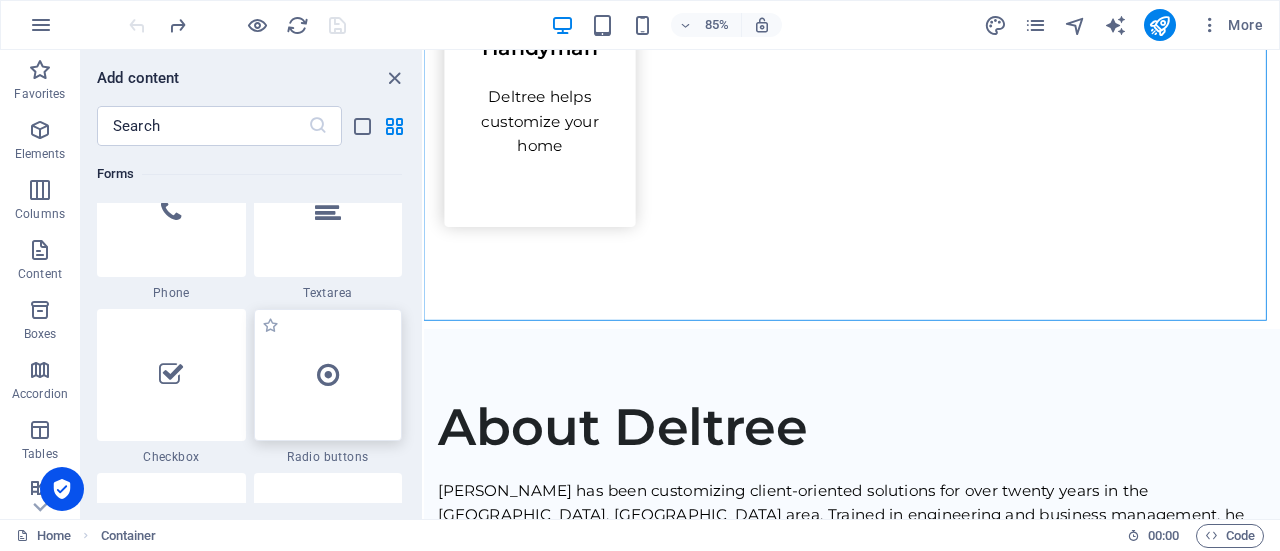 click at bounding box center (328, 375) 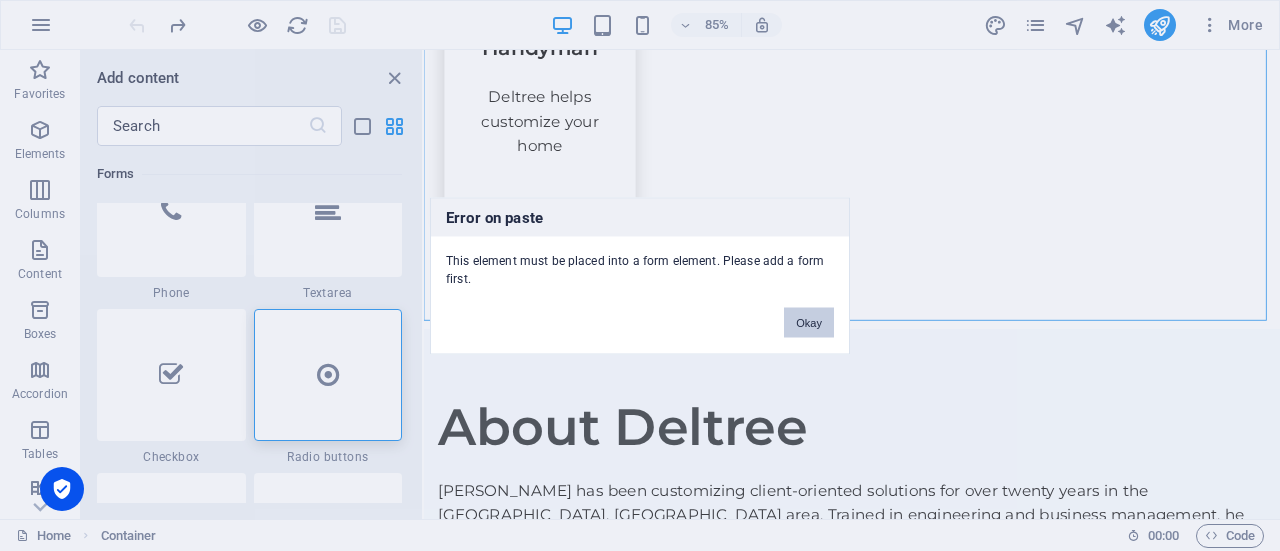 click on "Okay" at bounding box center [809, 322] 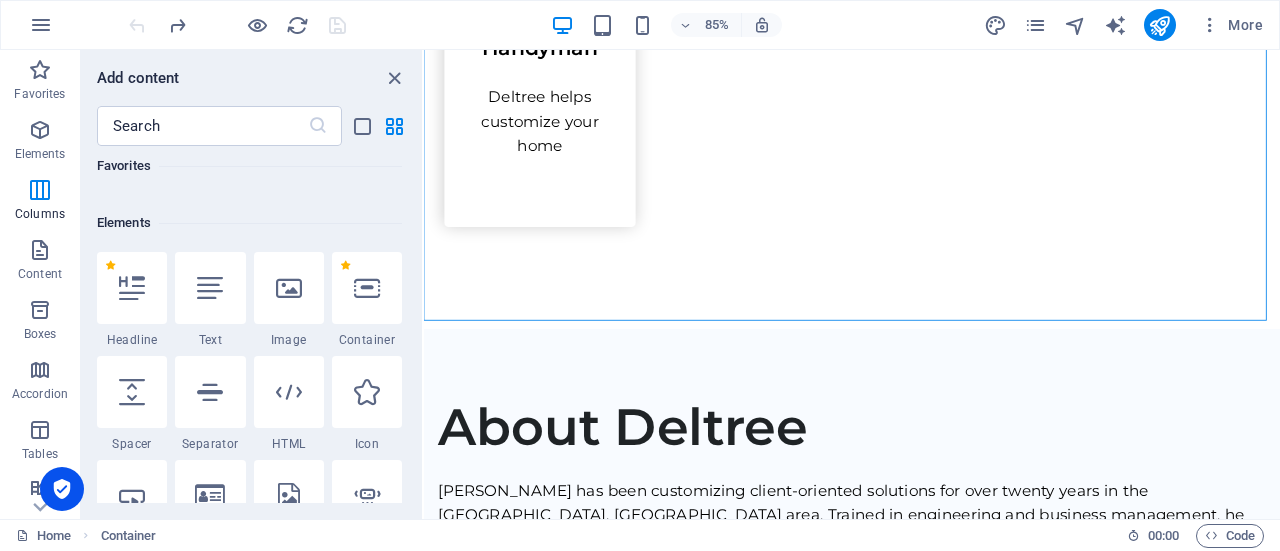 scroll, scrollTop: 0, scrollLeft: 0, axis: both 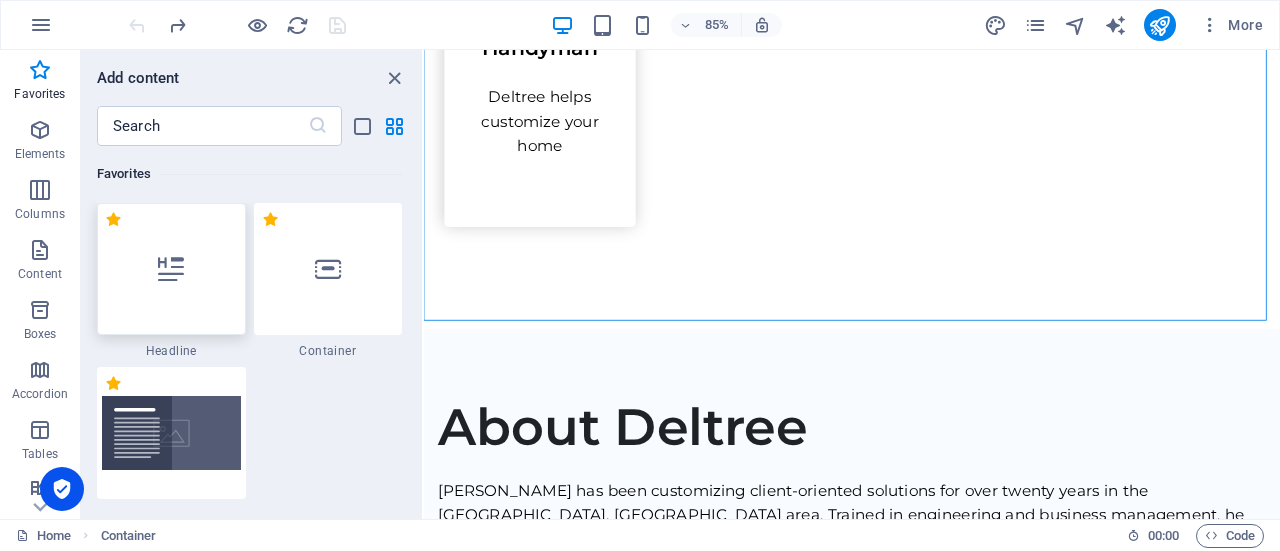 click at bounding box center (171, 269) 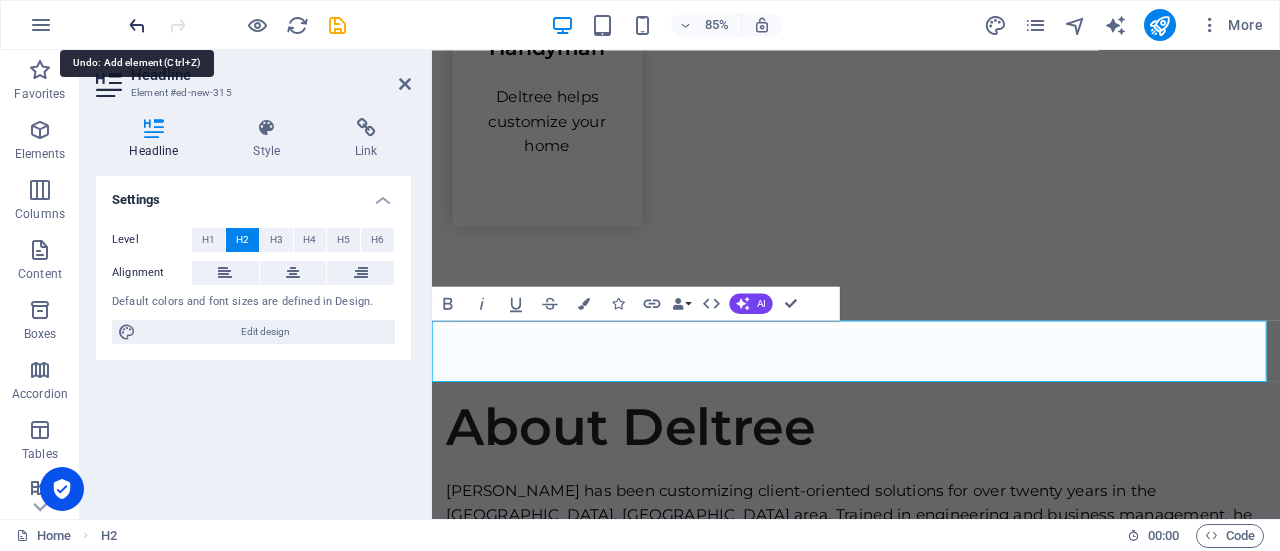 click at bounding box center [137, 25] 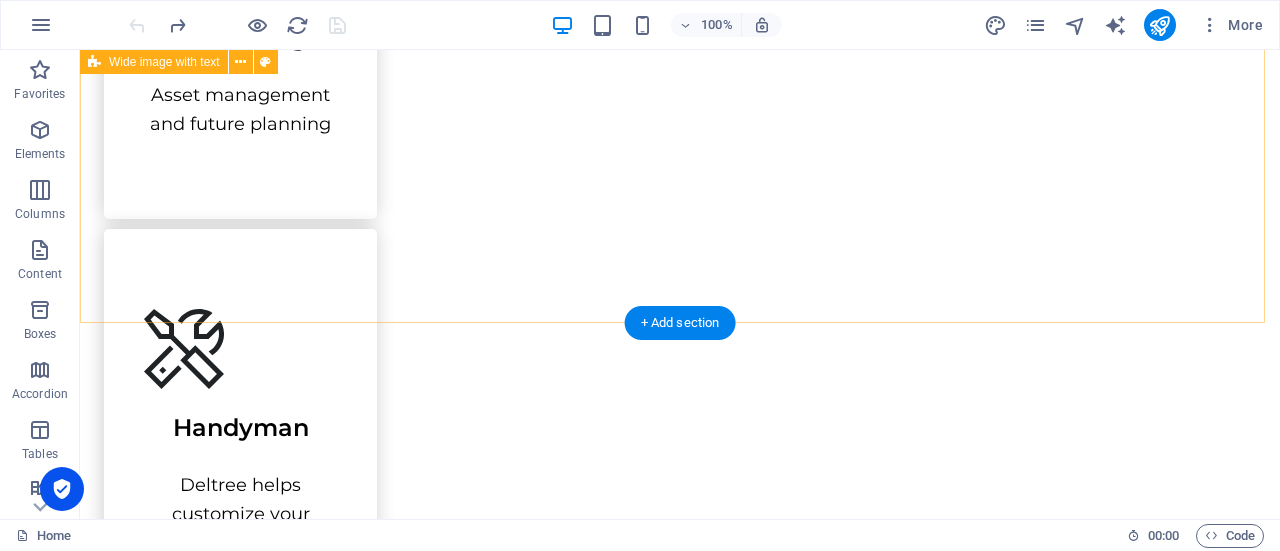 scroll, scrollTop: 2078, scrollLeft: 0, axis: vertical 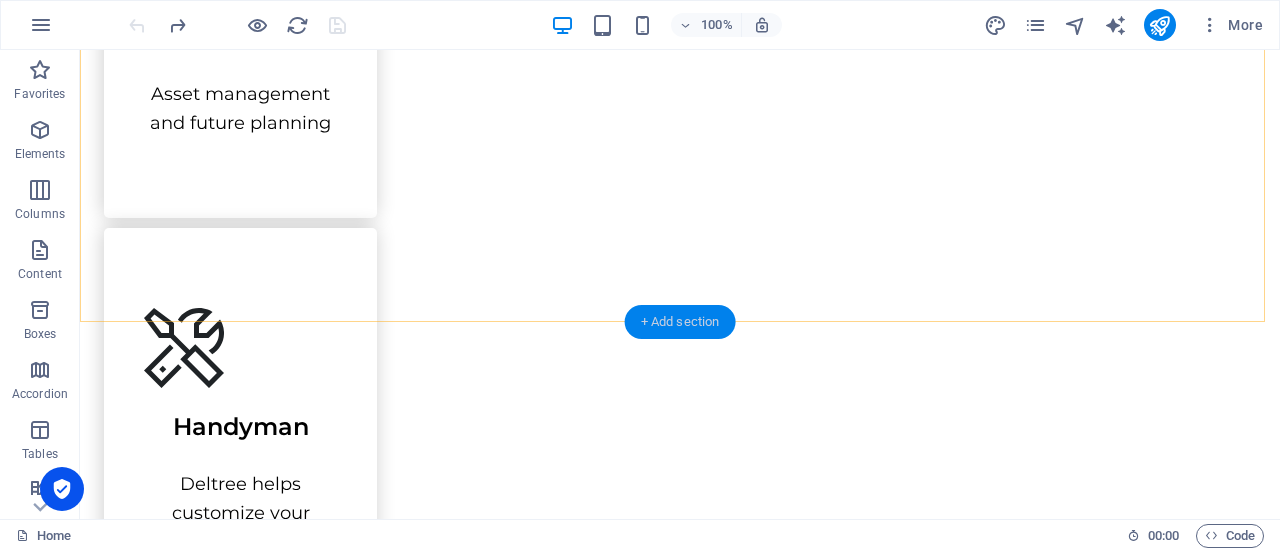 click on "+ Add section" at bounding box center (680, 322) 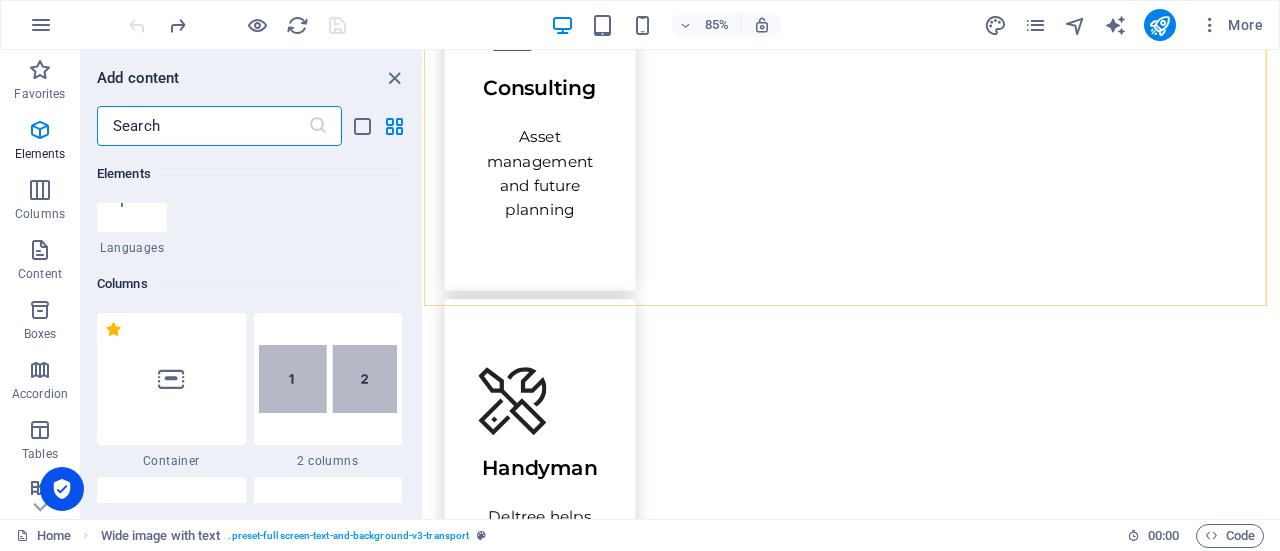 scroll, scrollTop: 0, scrollLeft: 0, axis: both 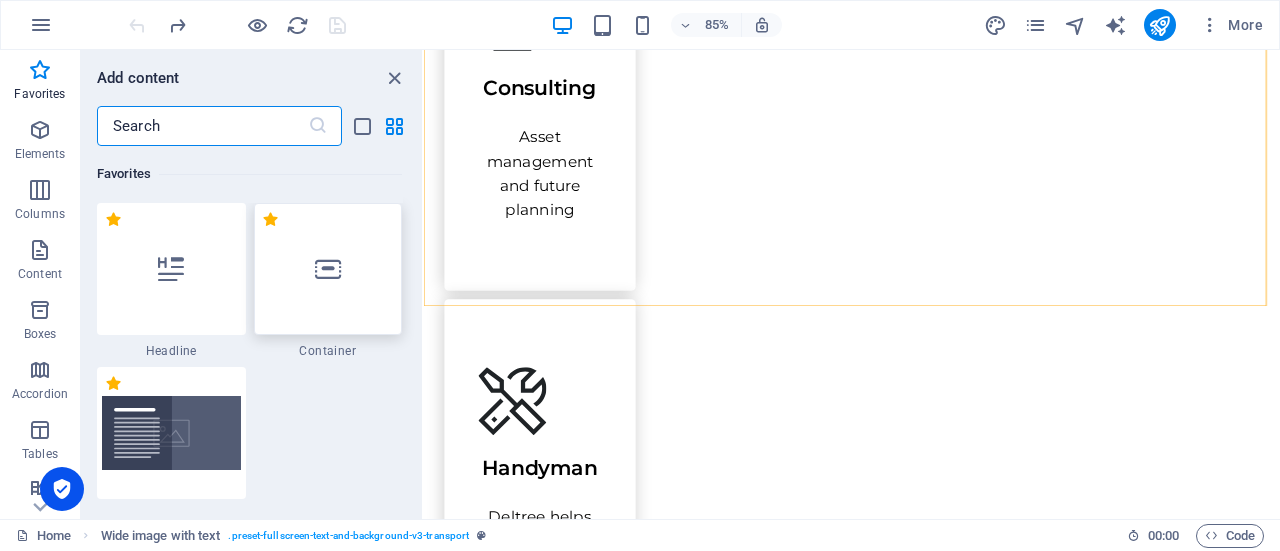 click at bounding box center [328, 269] 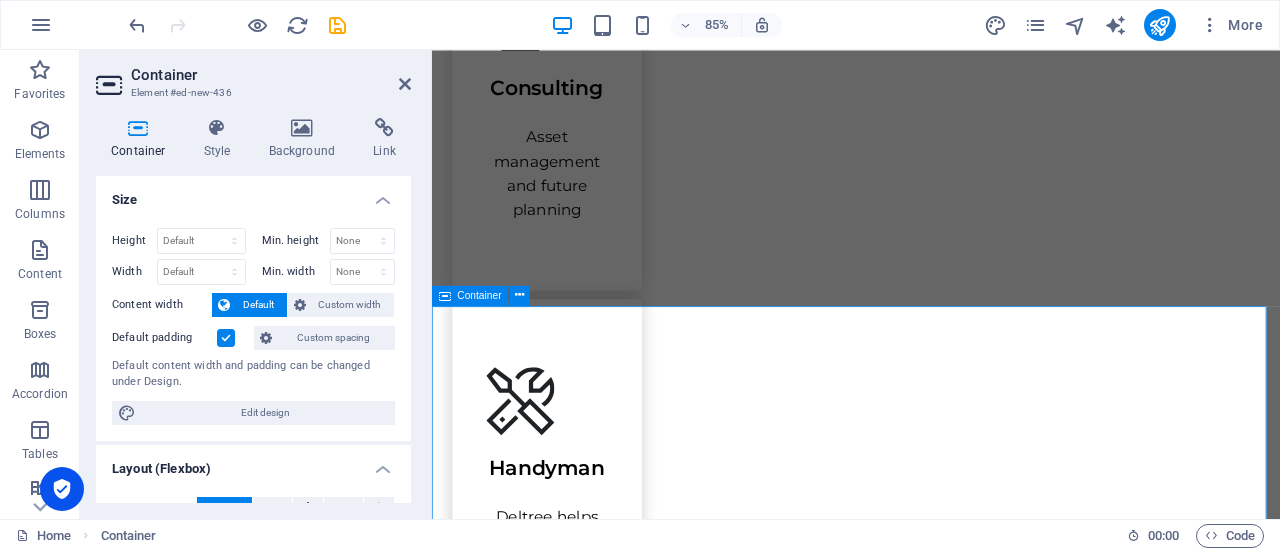 click on "Add elements" at bounding box center (872, 1853) 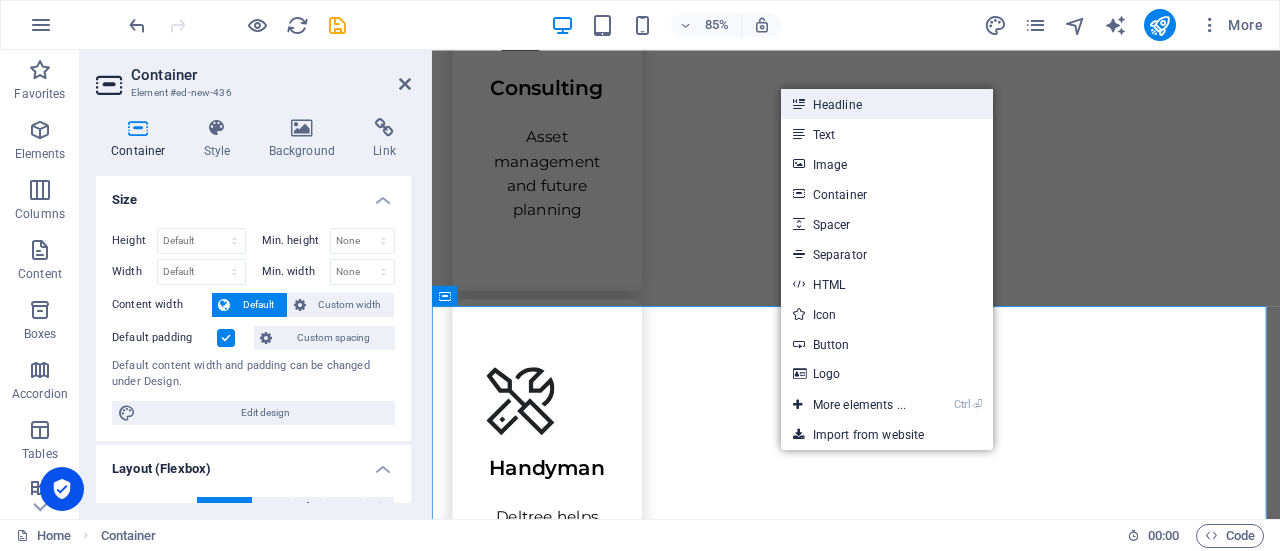 click on "Headline" at bounding box center (887, 104) 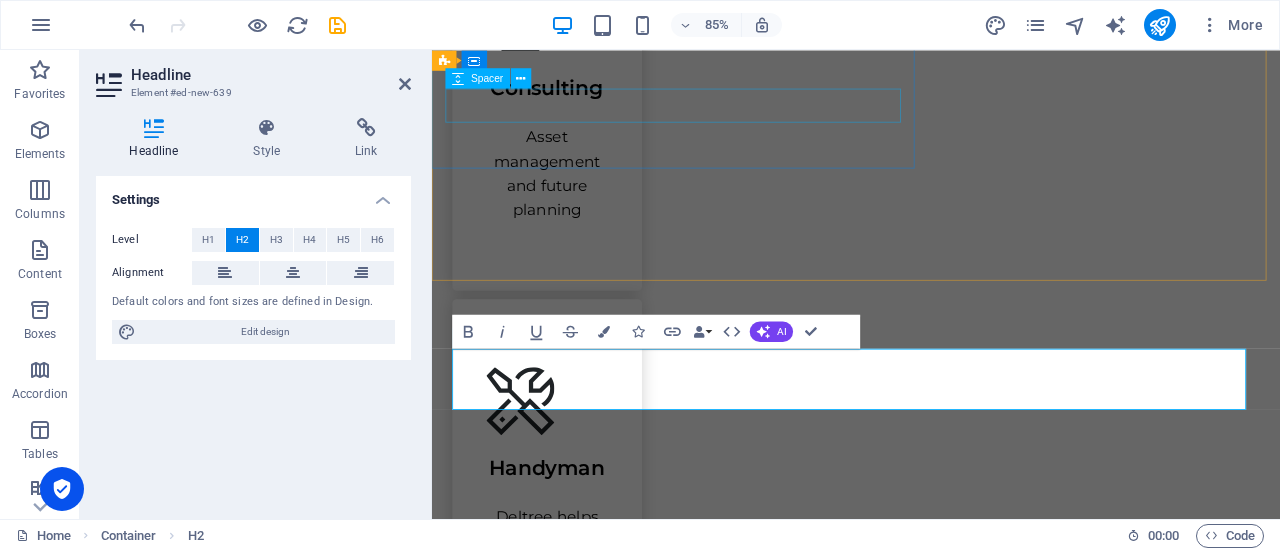scroll, scrollTop: 2107, scrollLeft: 0, axis: vertical 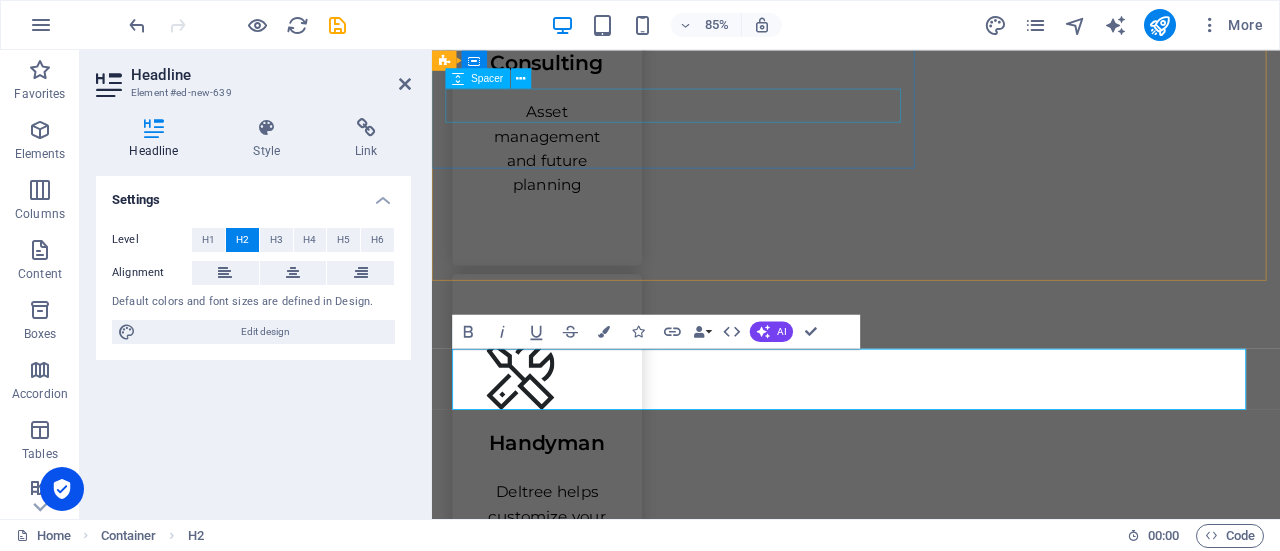 type 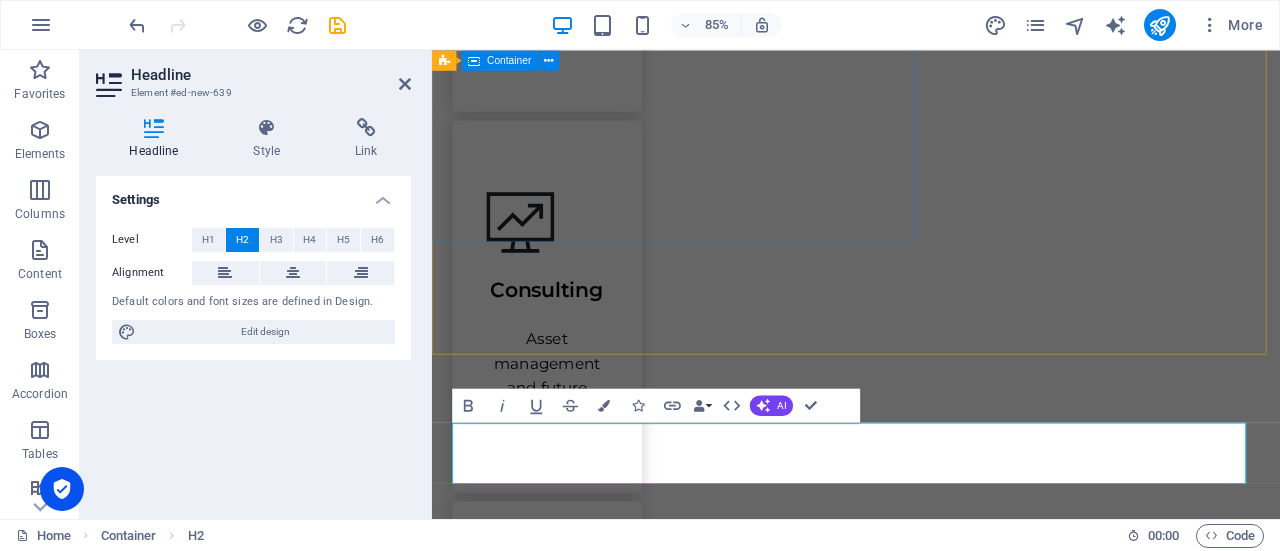 scroll, scrollTop: 2319, scrollLeft: 0, axis: vertical 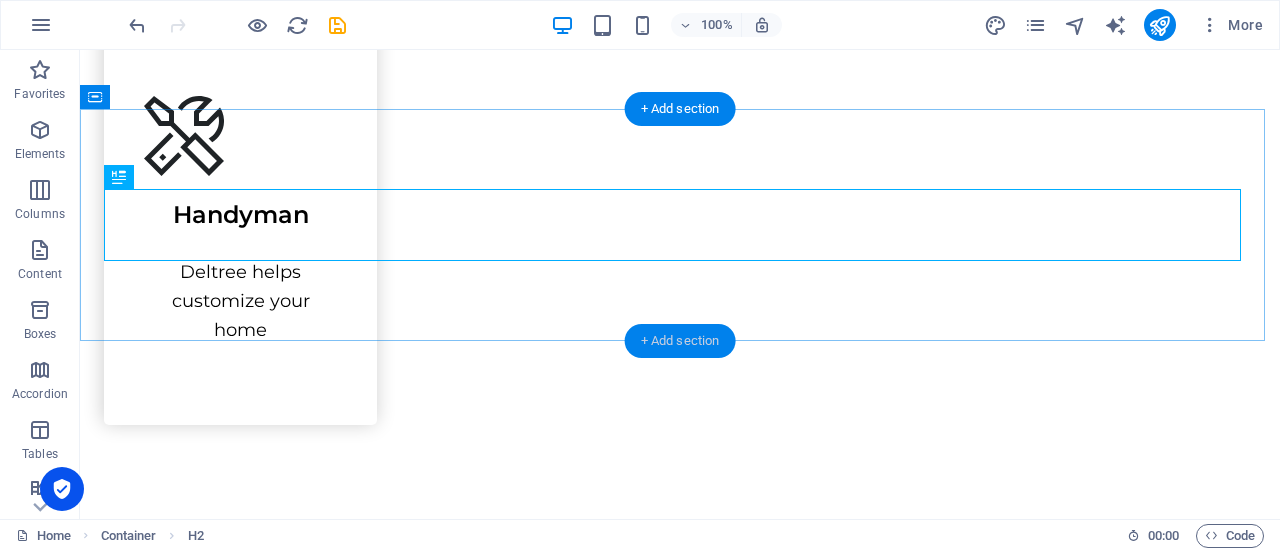 click on "+ Add section" at bounding box center [680, 341] 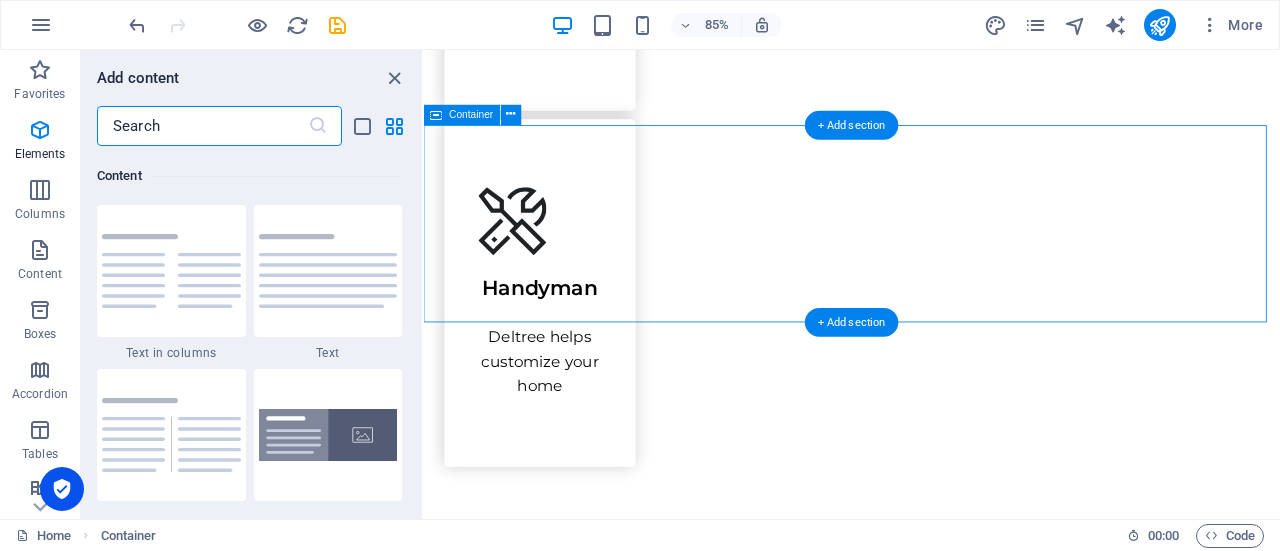 scroll, scrollTop: 3663, scrollLeft: 0, axis: vertical 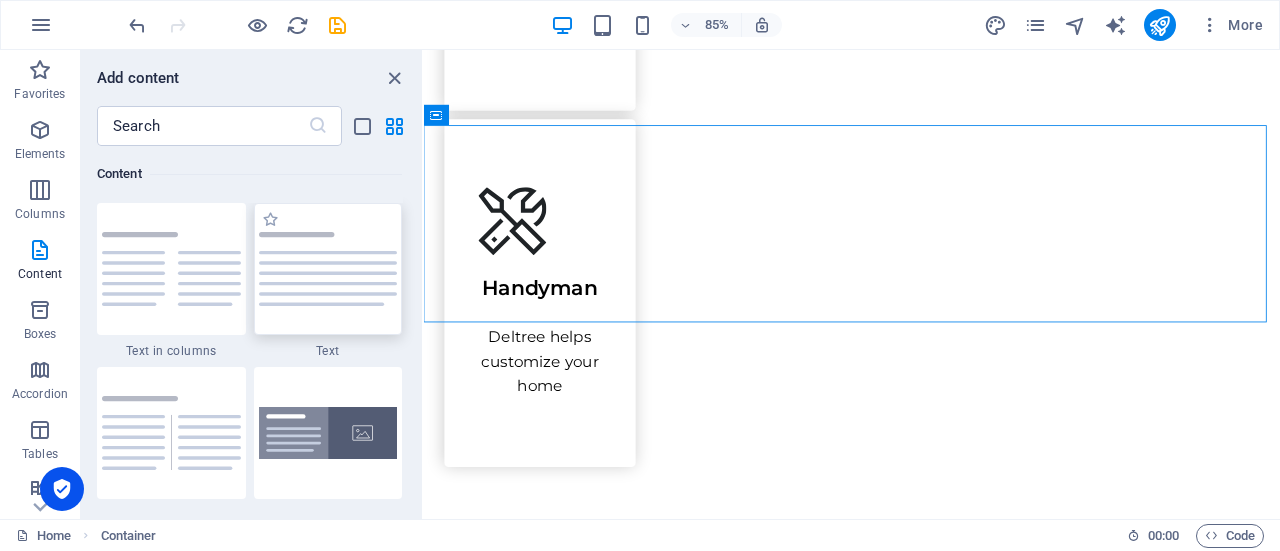 drag, startPoint x: 324, startPoint y: 254, endPoint x: 226, endPoint y: 334, distance: 126.50692 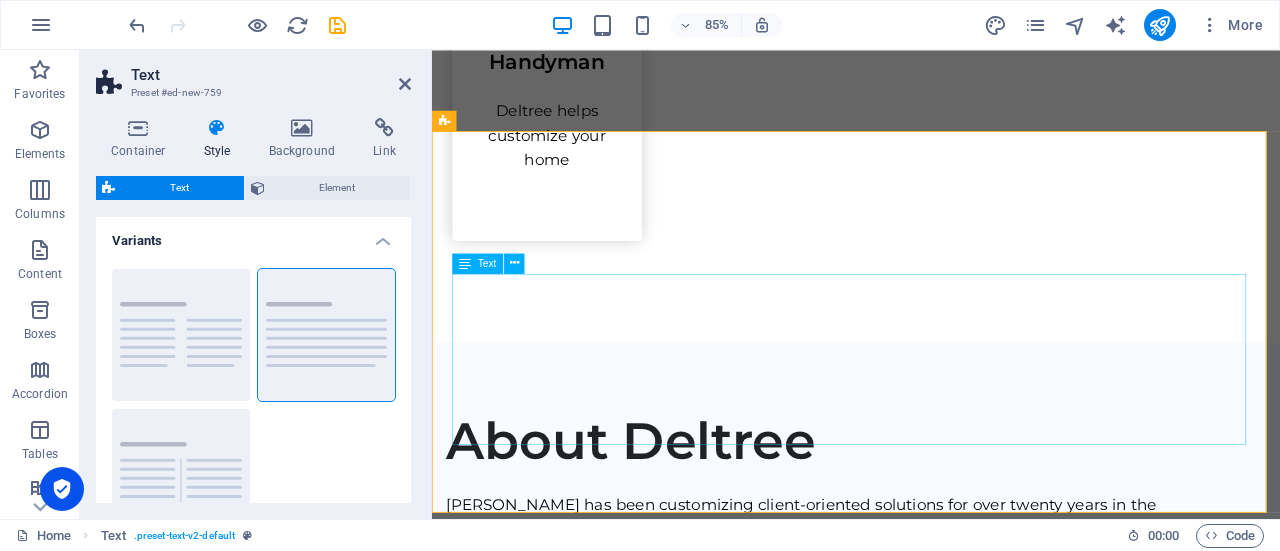 scroll, scrollTop: 2590, scrollLeft: 0, axis: vertical 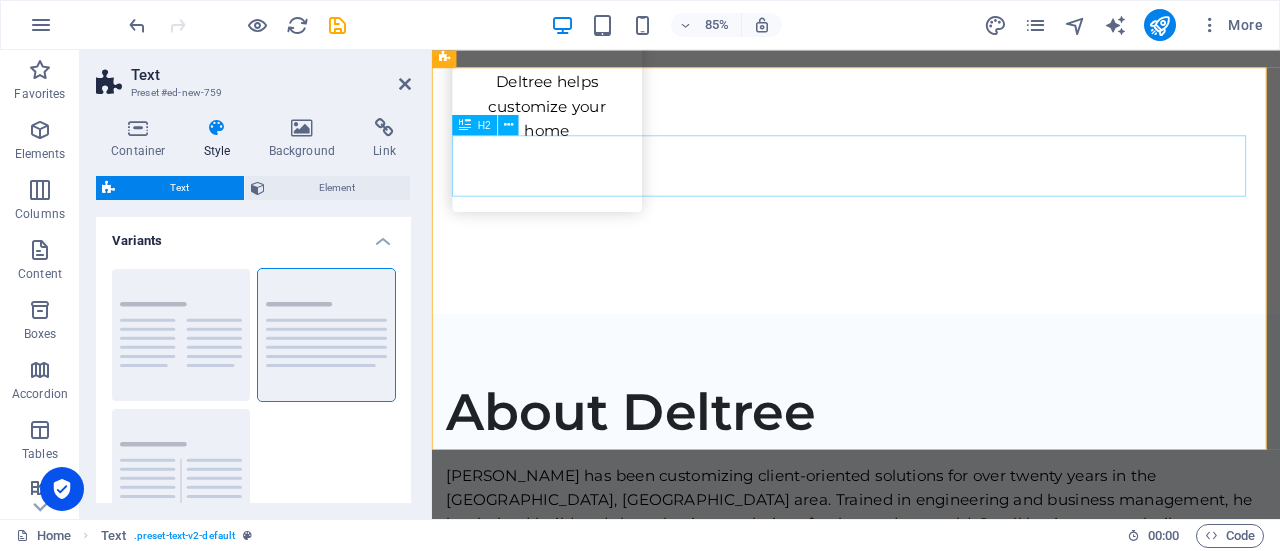click on "Headline" at bounding box center [931, 1508] 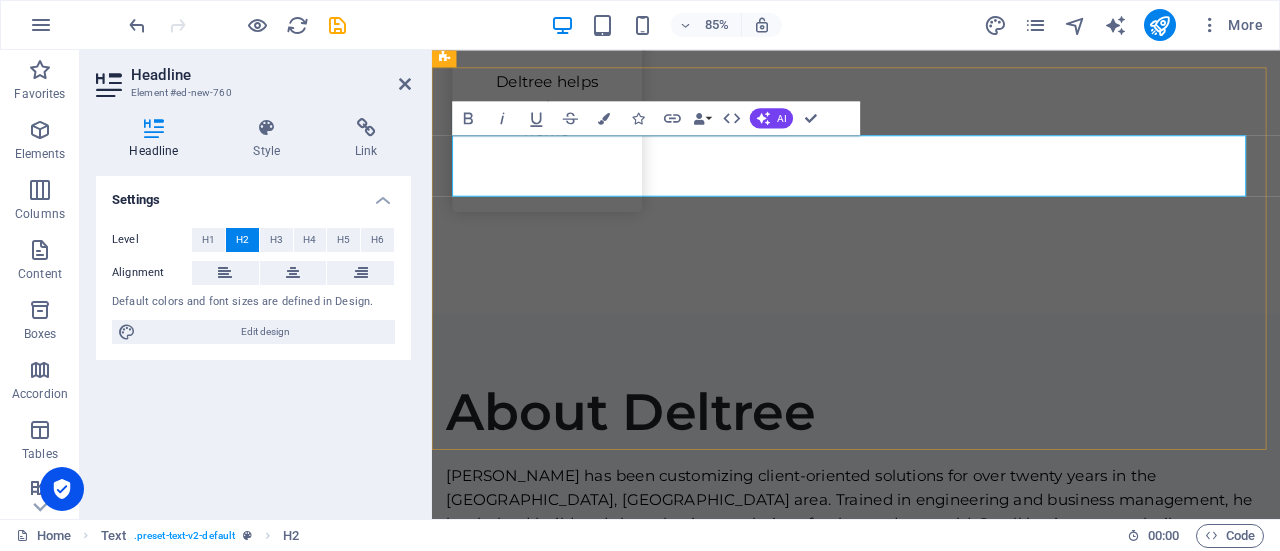 type 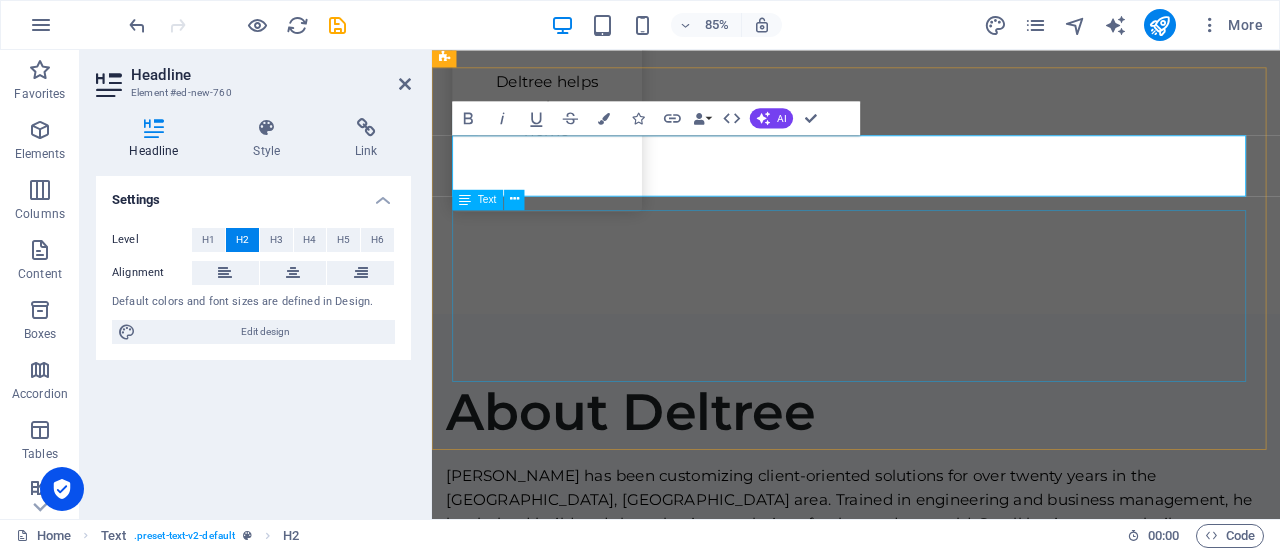 click on "Lorem ipsum dolor sitope amet, consectetur adipisicing elitip. Massumenda, dolore, cum vel modi asperiores consequatur suscipit quidem ducimus eveniet iure expedita consecteture odiogil voluptatum similique fugit voluptates atem accusamus quae quas dolorem tenetur facere tempora maiores adipisci reiciendis accusantium voluptatibus id voluptate tempore dolor harum nisi amet! Nobis, eaque. Aenean commodo ligula eget dolor. Lorem ipsum dolor sit amet, consectetuer adipiscing elit leget odiogil voluptatum similique fugit voluptates dolor. Libero assumenda, dolore, cum vel modi asperiores consequatur." at bounding box center (931, 1661) 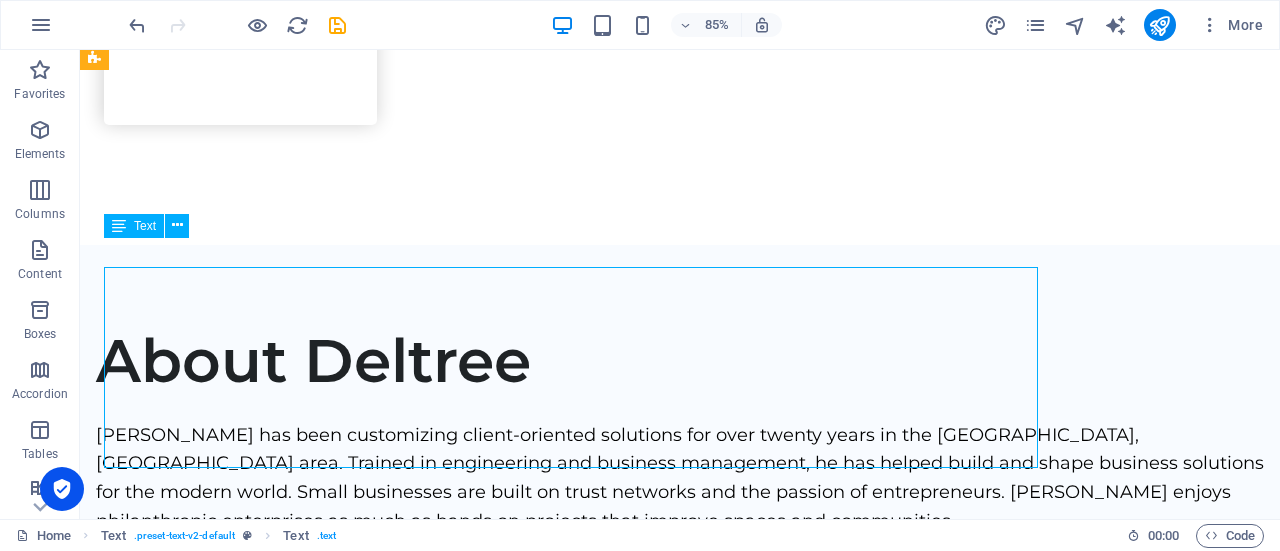 scroll, scrollTop: 2562, scrollLeft: 0, axis: vertical 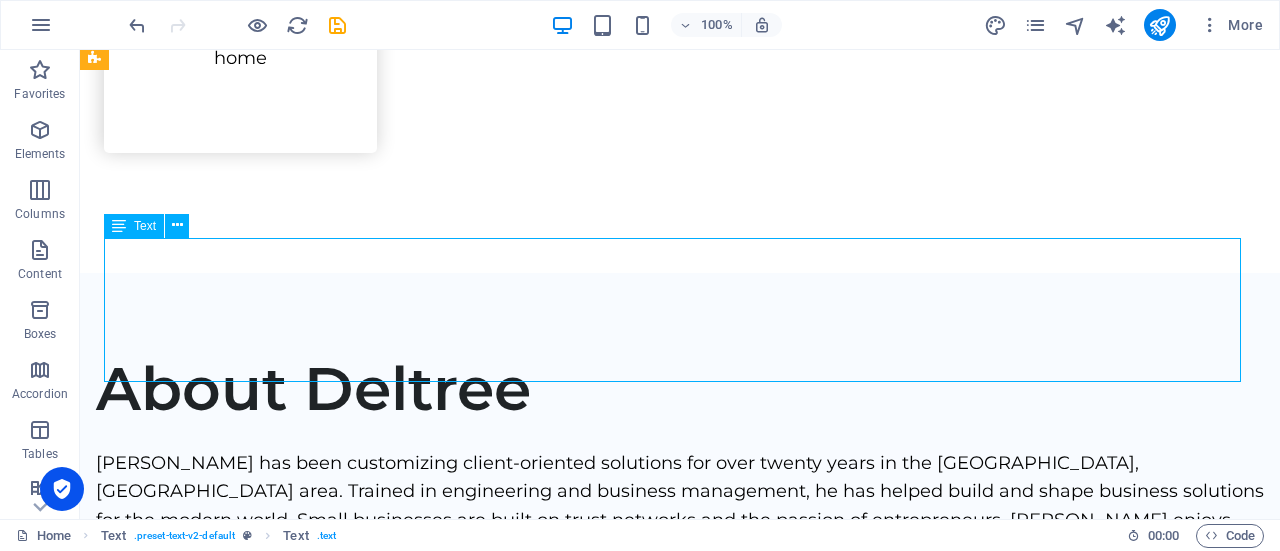 click on "Lorem ipsum dolor sitope amet, consectetur adipisicing elitip. Massumenda, dolore, cum vel modi asperiores consequatur suscipit quidem ducimus eveniet iure expedita consecteture odiogil voluptatum similique fugit voluptates atem accusamus quae quas dolorem tenetur facere tempora maiores adipisci reiciendis accusantium voluptatibus id voluptate tempore dolor harum nisi amet! Nobis, eaque. Aenean commodo ligula eget dolor. Lorem ipsum dolor sit amet, consectetuer adipiscing elit leget odiogil voluptatum similique fugit voluptates dolor. Libero assumenda, dolore, cum vel modi asperiores consequatur." at bounding box center (680, 1545) 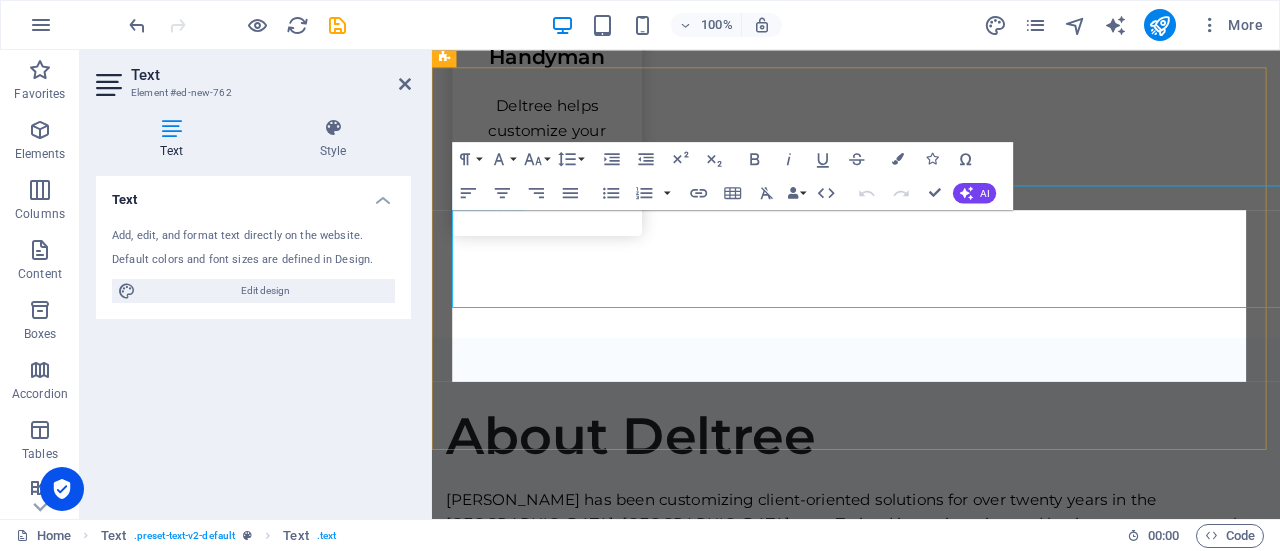 scroll, scrollTop: 2590, scrollLeft: 0, axis: vertical 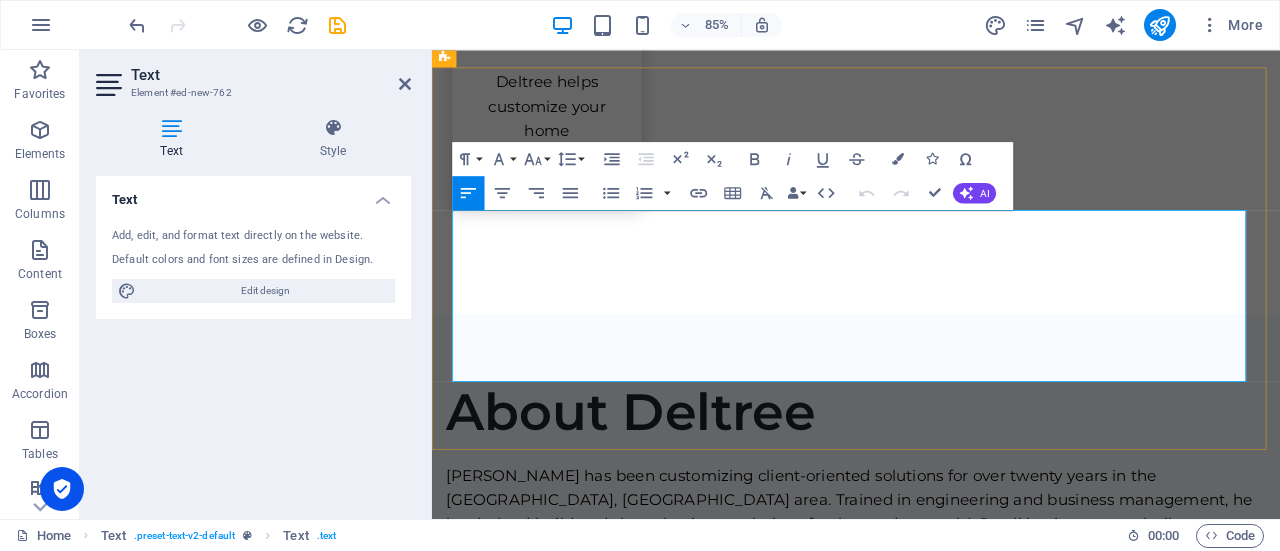 click on "Lorem ipsum dolor sitope amet, consectetur adipisicing elitip. Massumenda, dolore, cum vel modi asperiores consequatur suscipit quidem ducimus eveniet iure expedita consecteture odiogil voluptatum similique fugit voluptates atem accusamus quae quas dolorem tenetur facere tempora maiores adipisci reiciendis accusantium voluptatibus id voluptate tempore dolor harum nisi amet! Nobis, eaque. Aenean commodo ligula eget dolor. Lorem ipsum dolor sit amet, consectetuer adipiscing elit leget odiogil voluptatum similique fugit voluptates dolor. Libero assumenda, dolore, cum vel modi asperiores consequatur." at bounding box center (931, 1661) 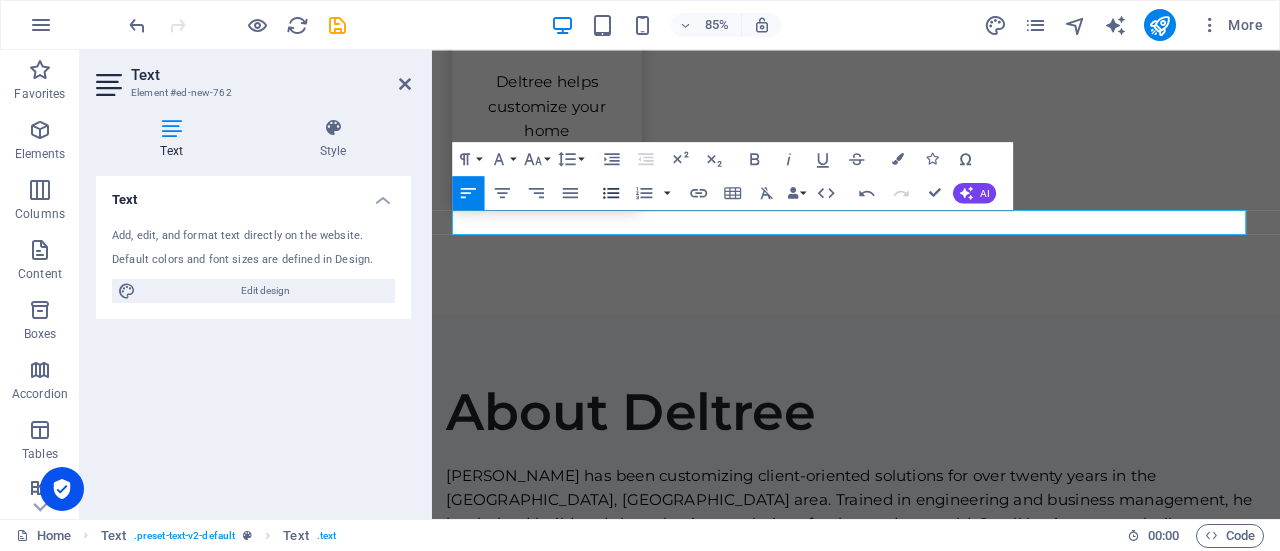 click 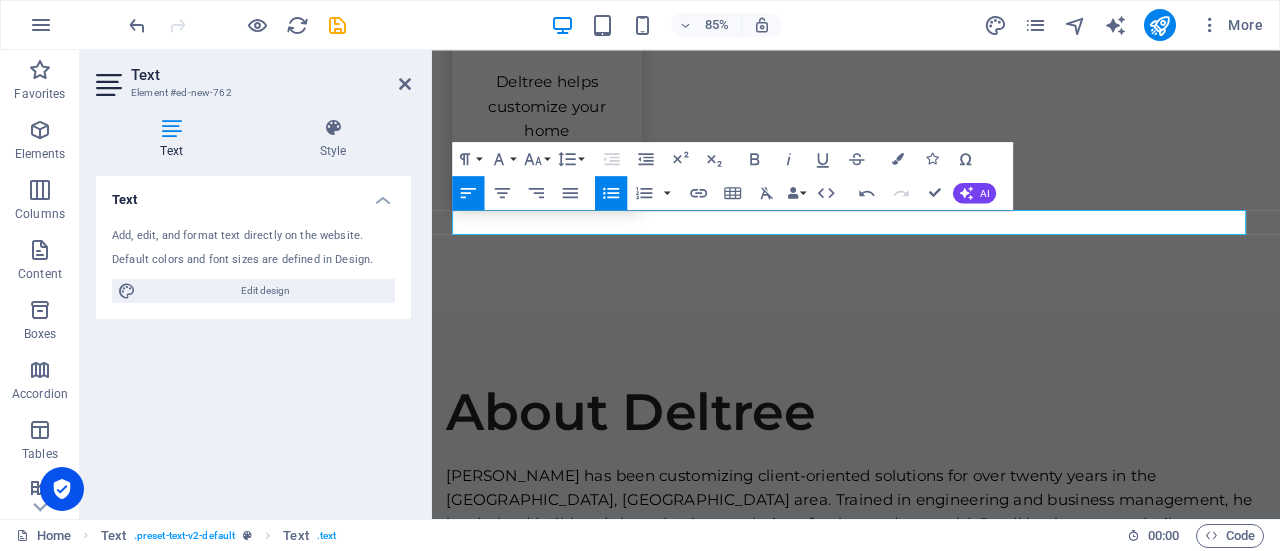 type 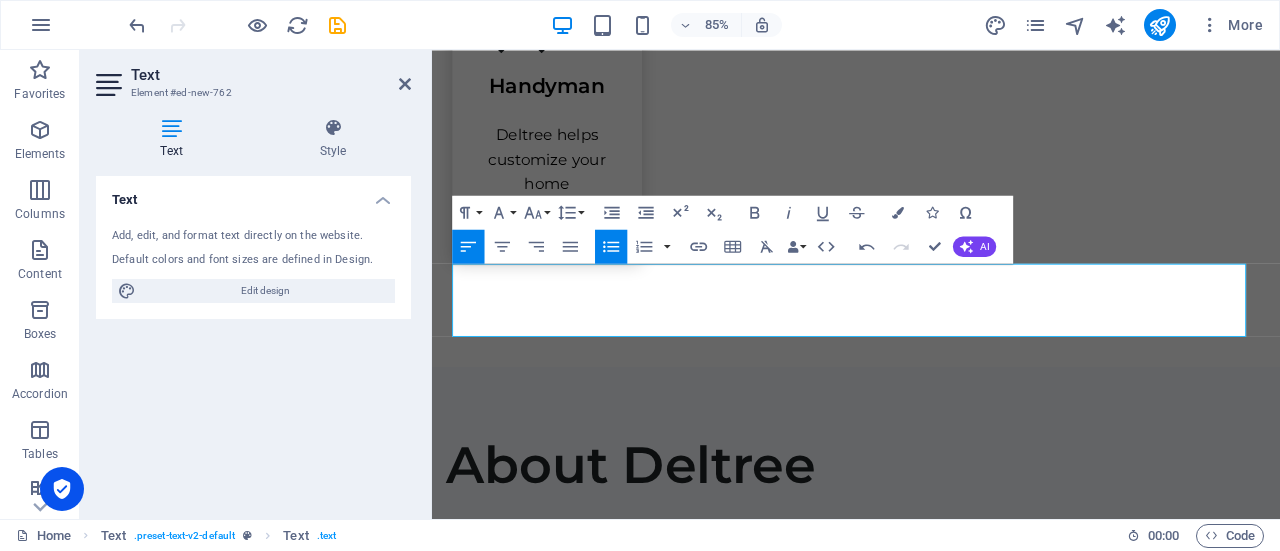 scroll, scrollTop: 2534, scrollLeft: 0, axis: vertical 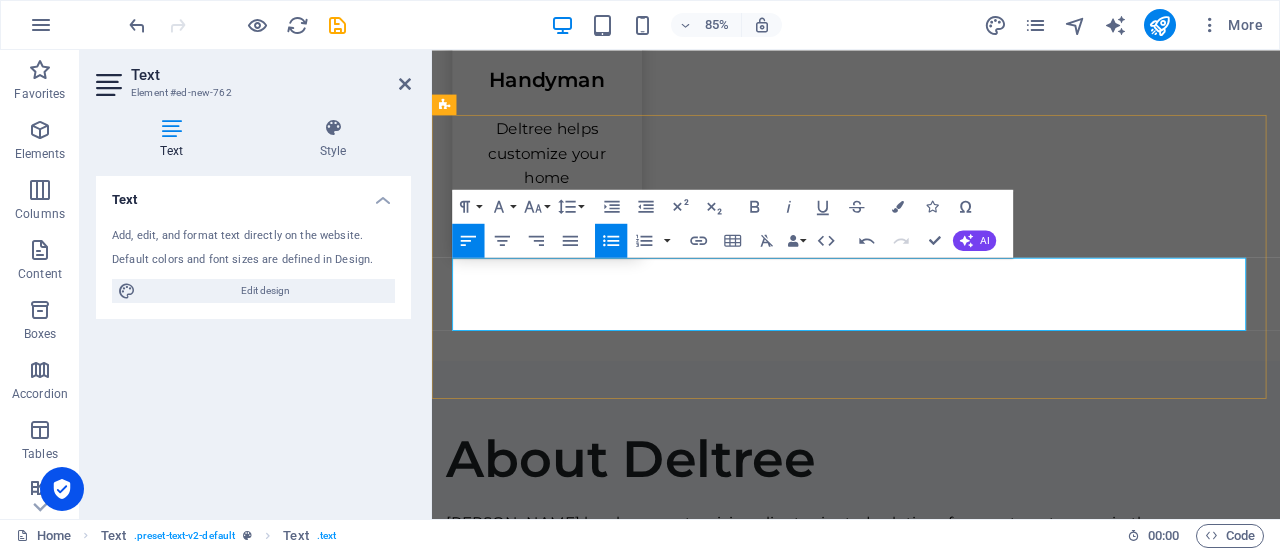 drag, startPoint x: 612, startPoint y: 312, endPoint x: 479, endPoint y: 311, distance: 133.00375 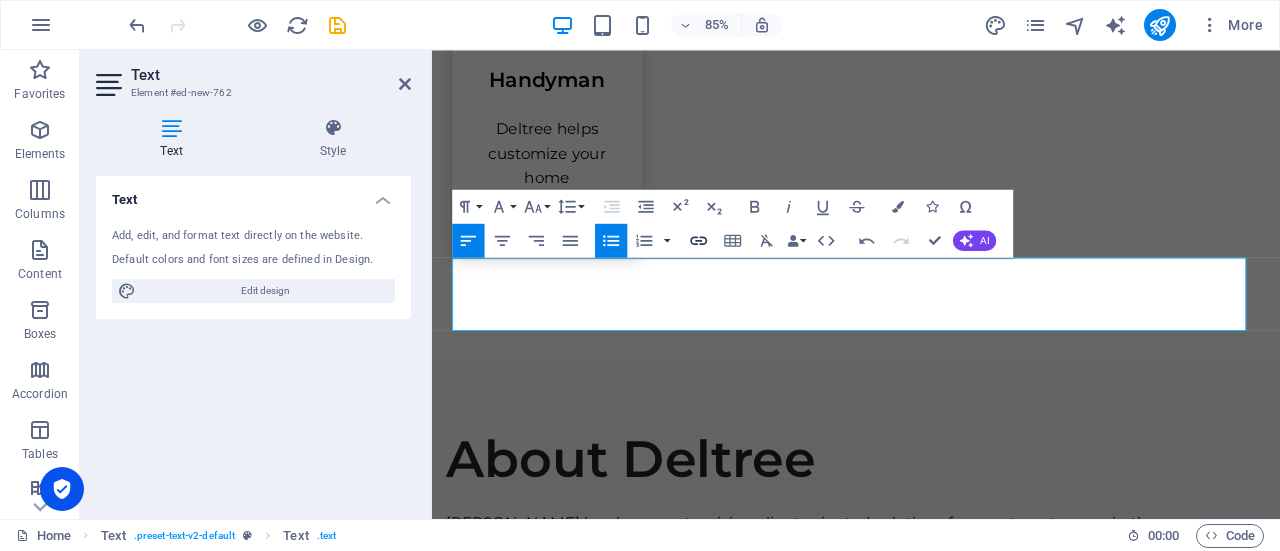 click 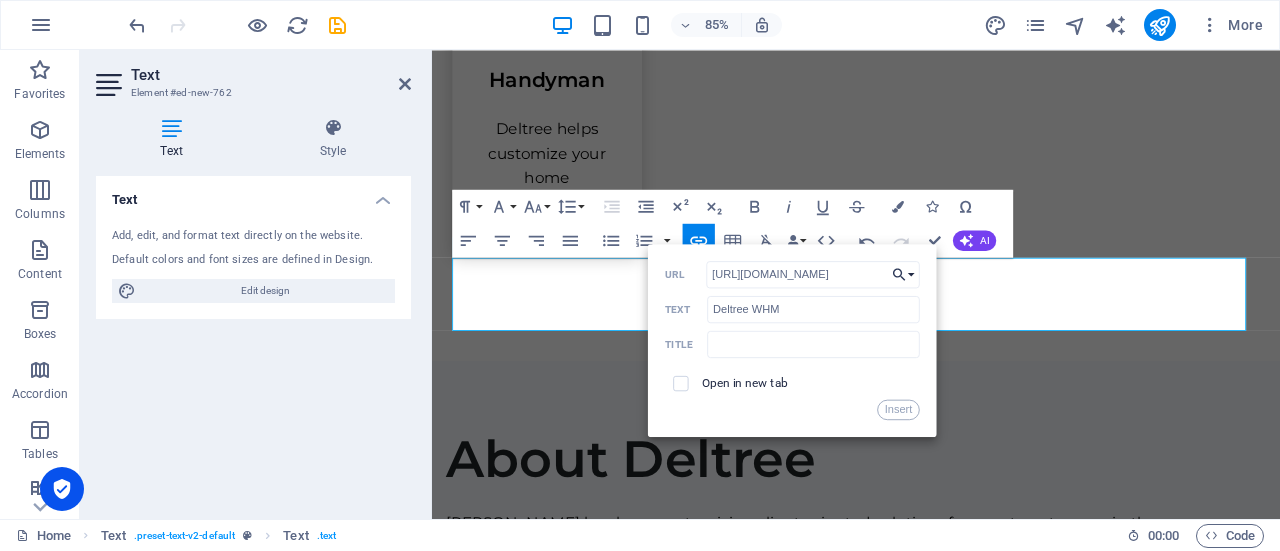 type on "[URL][DOMAIN_NAME]" 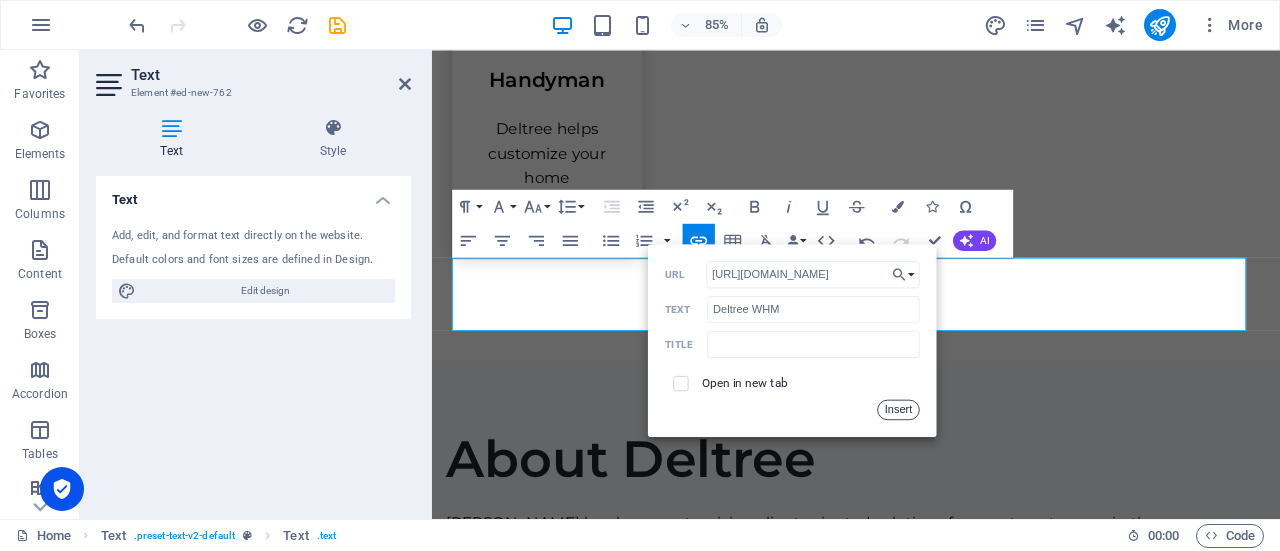 click on "Insert" at bounding box center (898, 409) 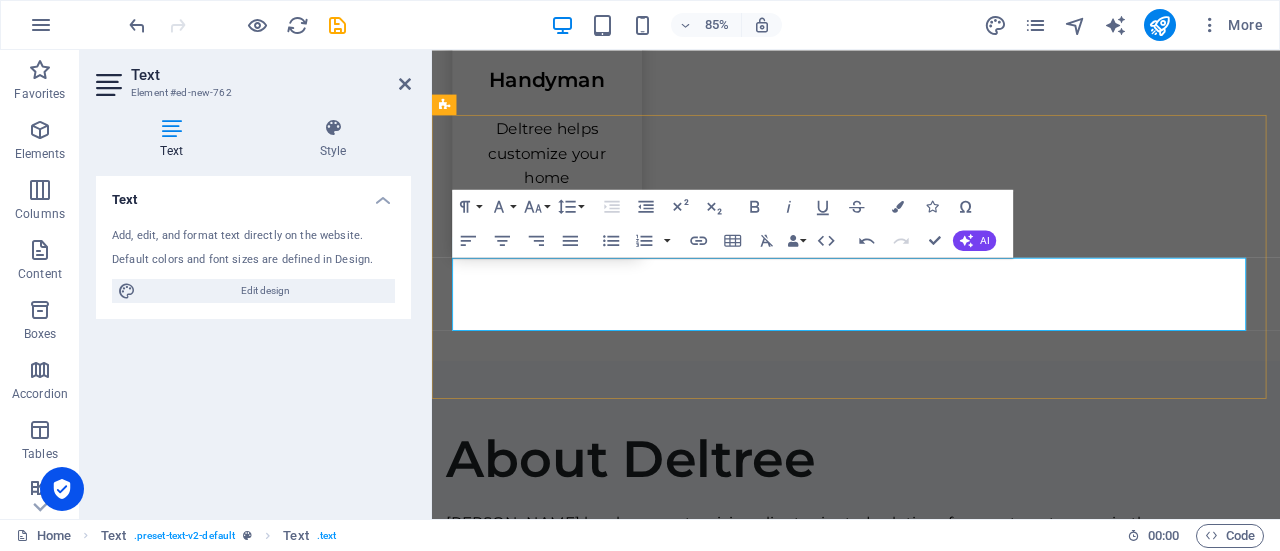click on "Customer Cpanel" at bounding box center [943, 1659] 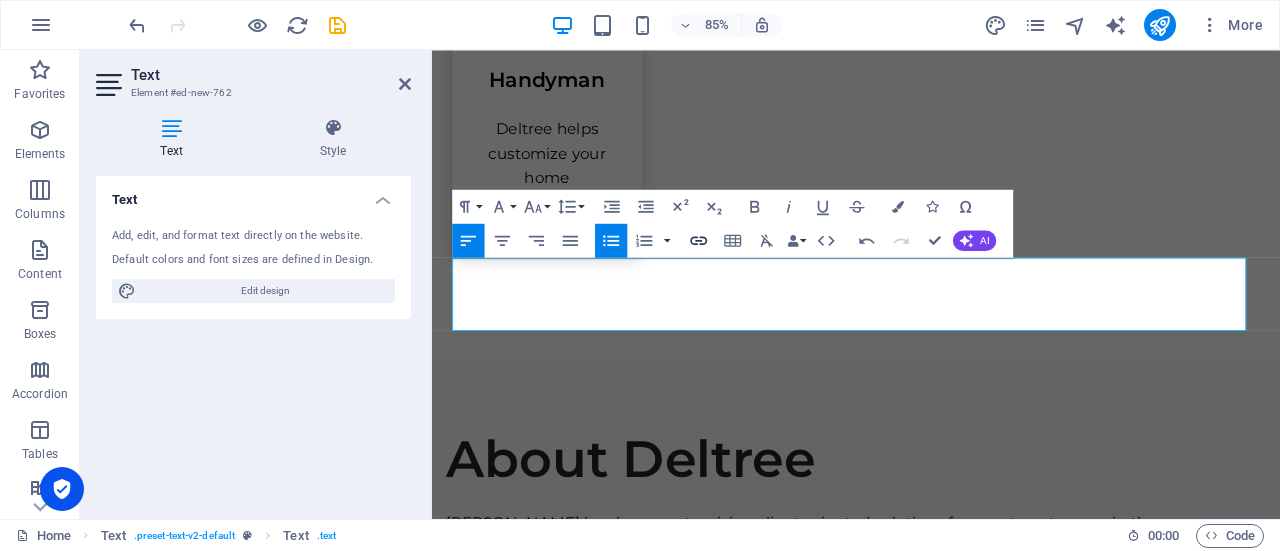 type 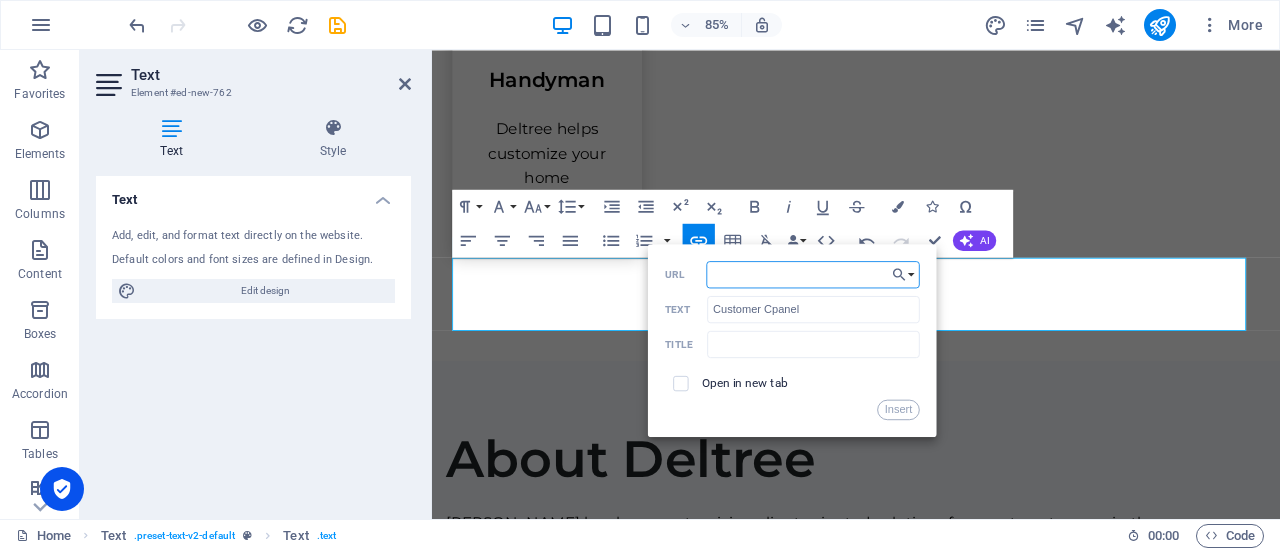 type on "[URL][DOMAIN_NAME]" 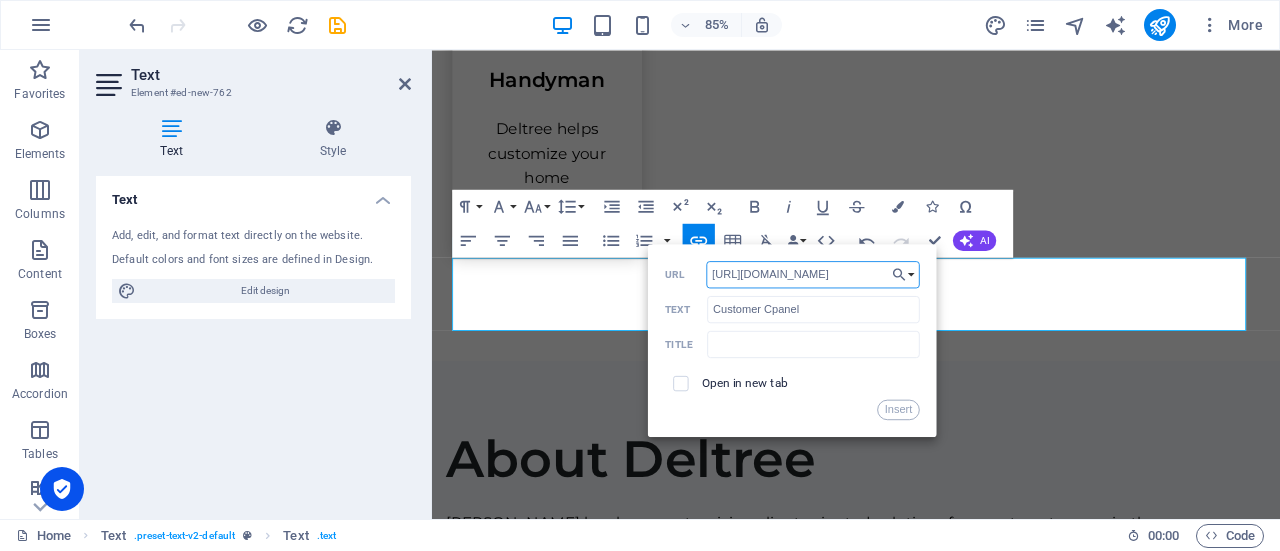 scroll, scrollTop: 0, scrollLeft: 22, axis: horizontal 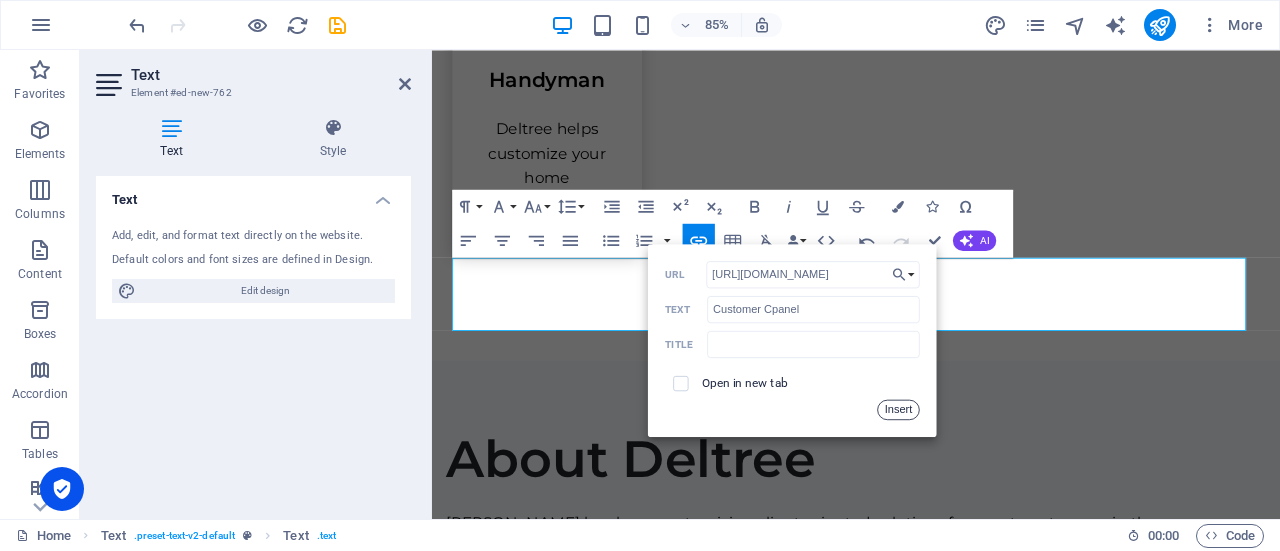 click on "Insert" at bounding box center (898, 409) 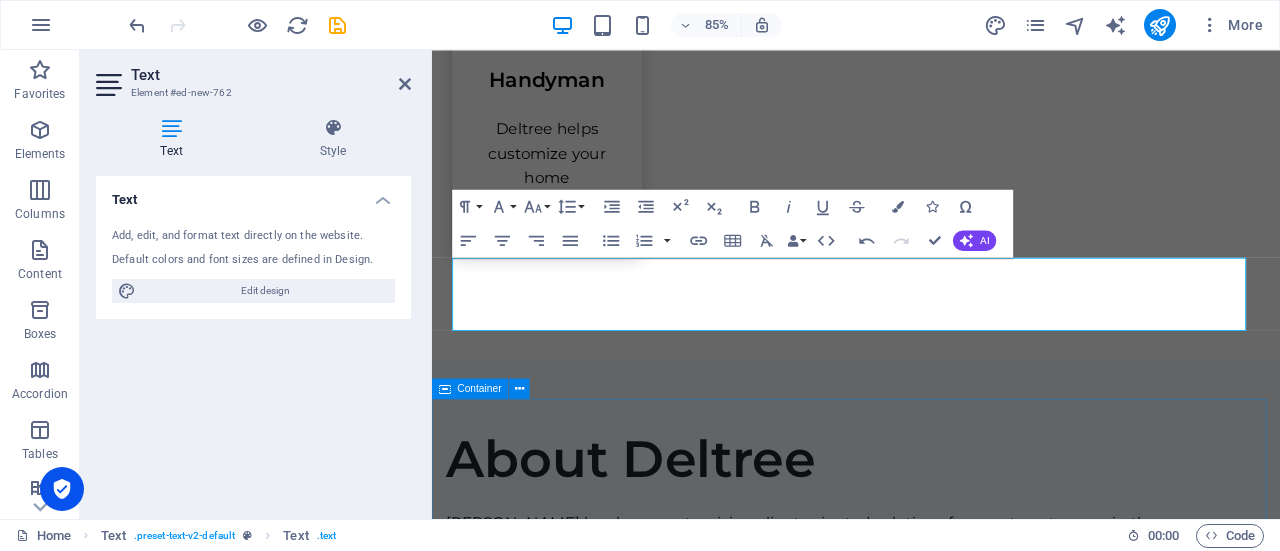 scroll, scrollTop: 0, scrollLeft: 0, axis: both 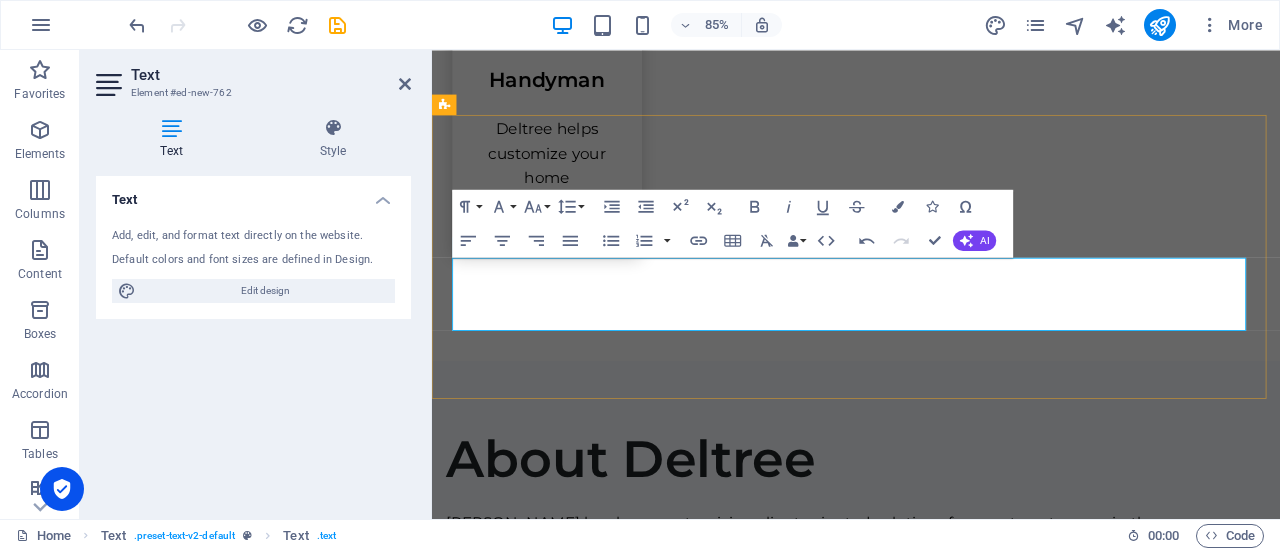 click at bounding box center [943, 1687] 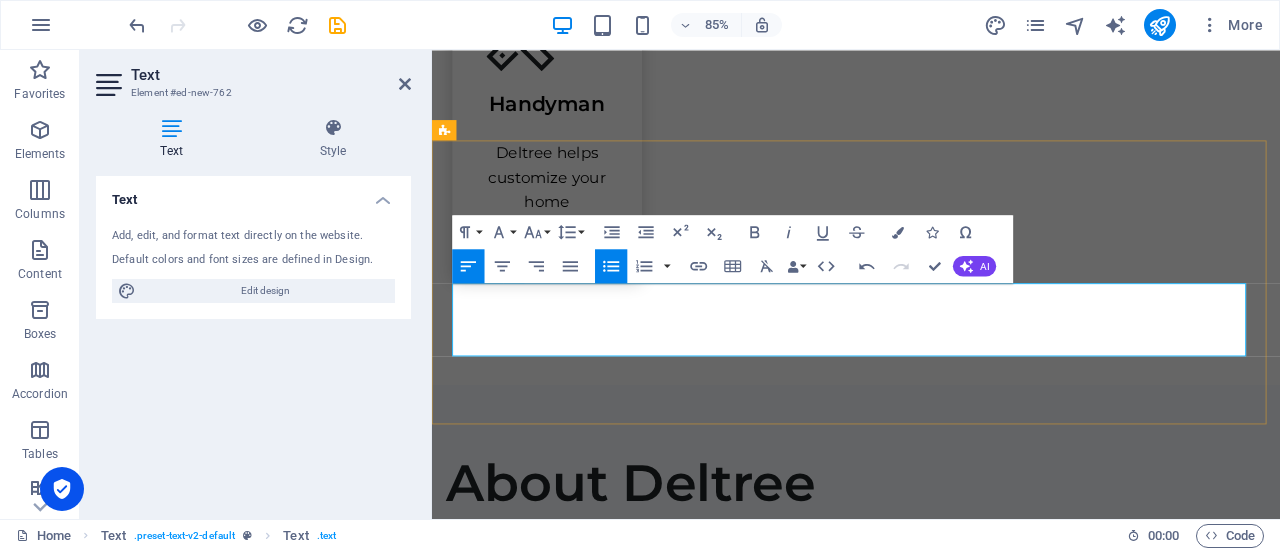 scroll, scrollTop: 2506, scrollLeft: 0, axis: vertical 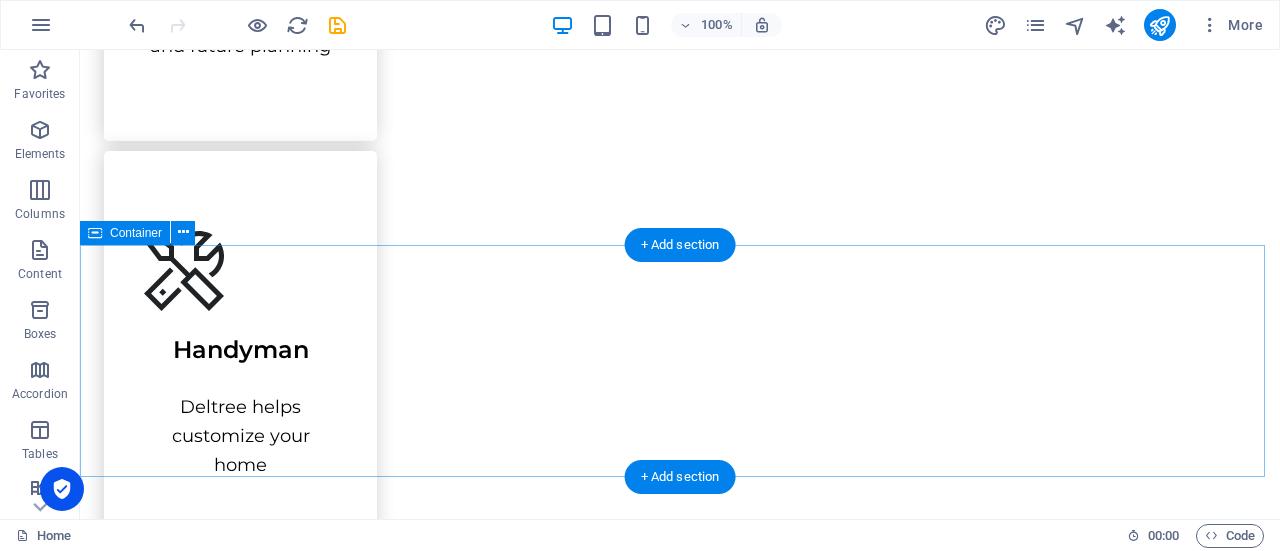 click on "Links" at bounding box center [680, 1596] 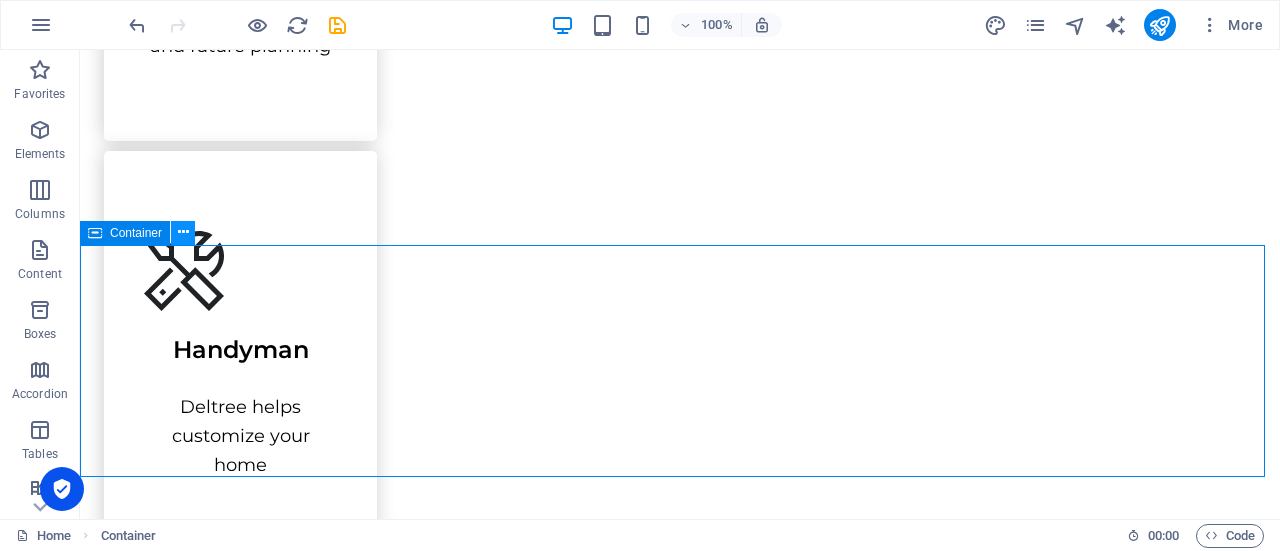 click at bounding box center (183, 232) 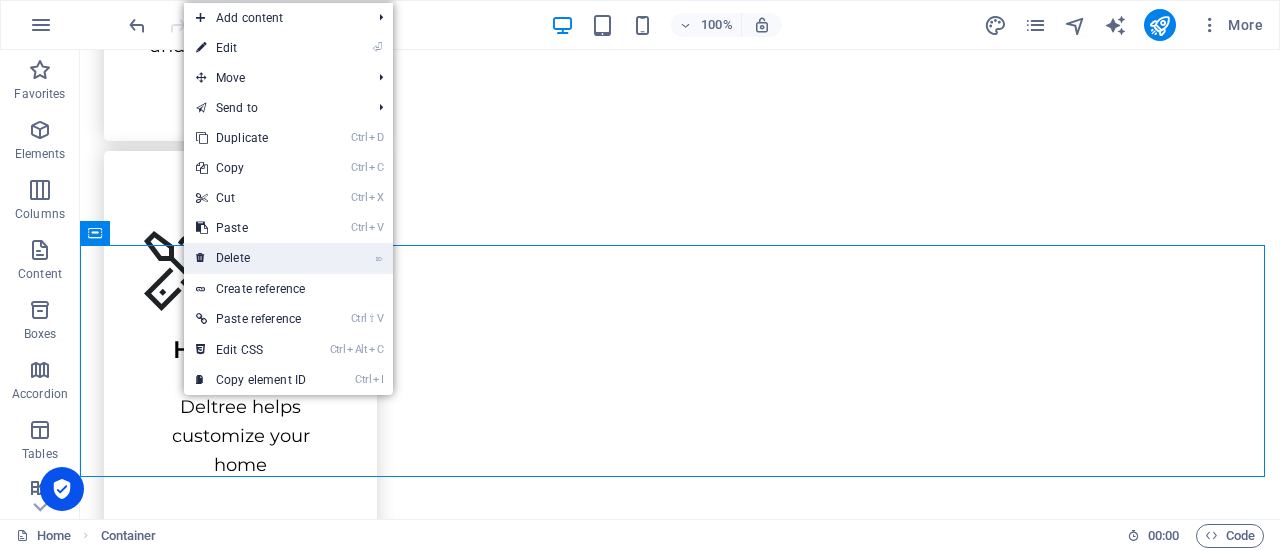 click on "⌦  Delete" at bounding box center [251, 258] 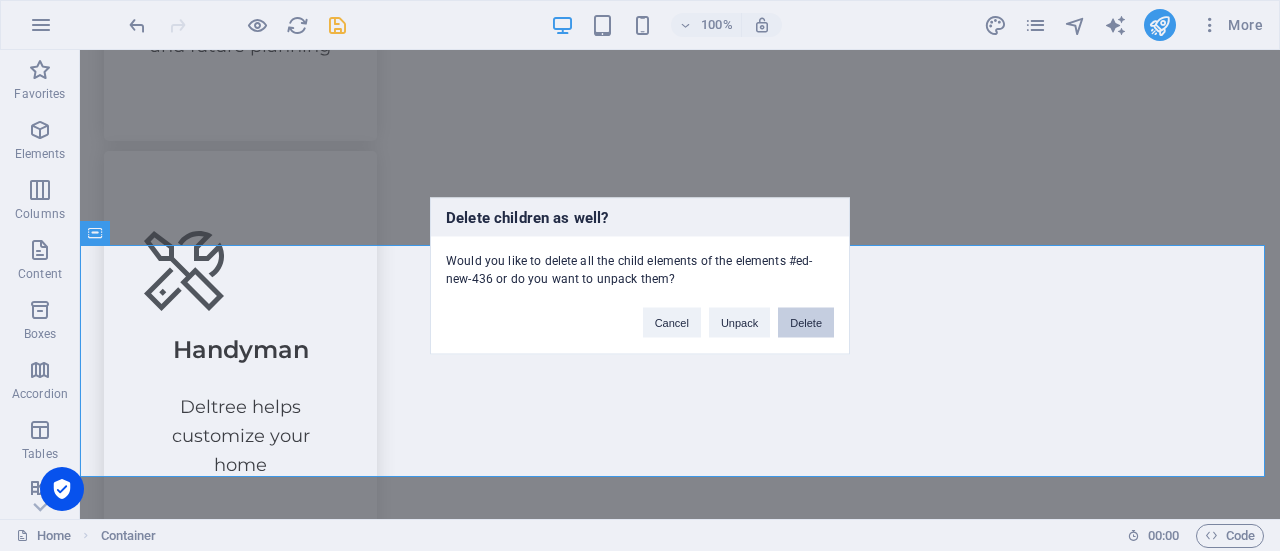 click on "Delete" at bounding box center (806, 322) 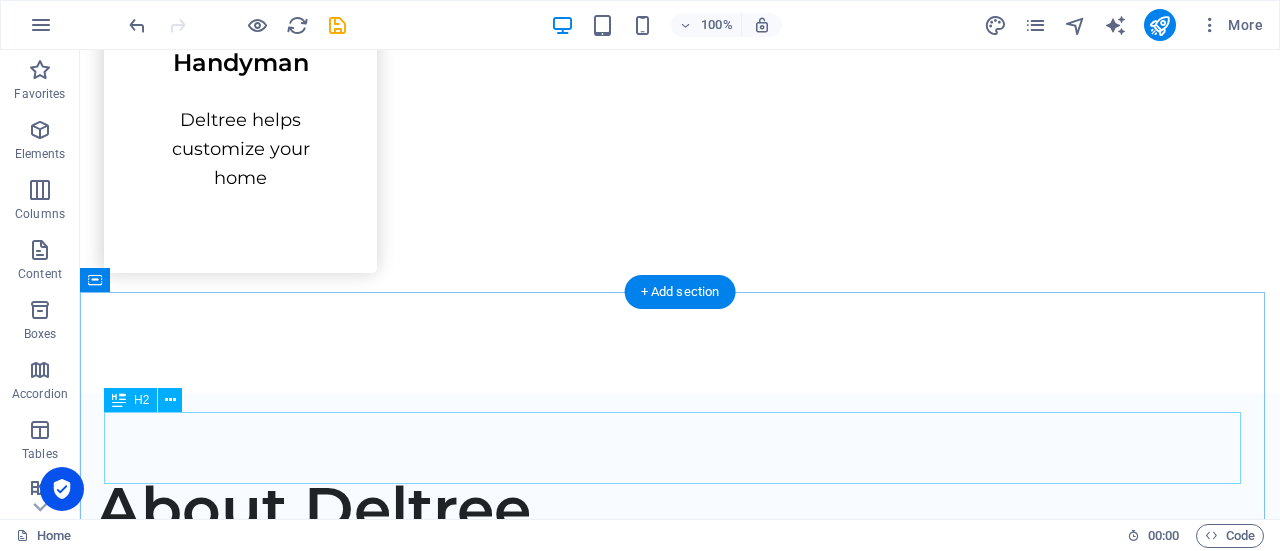 scroll, scrollTop: 2443, scrollLeft: 0, axis: vertical 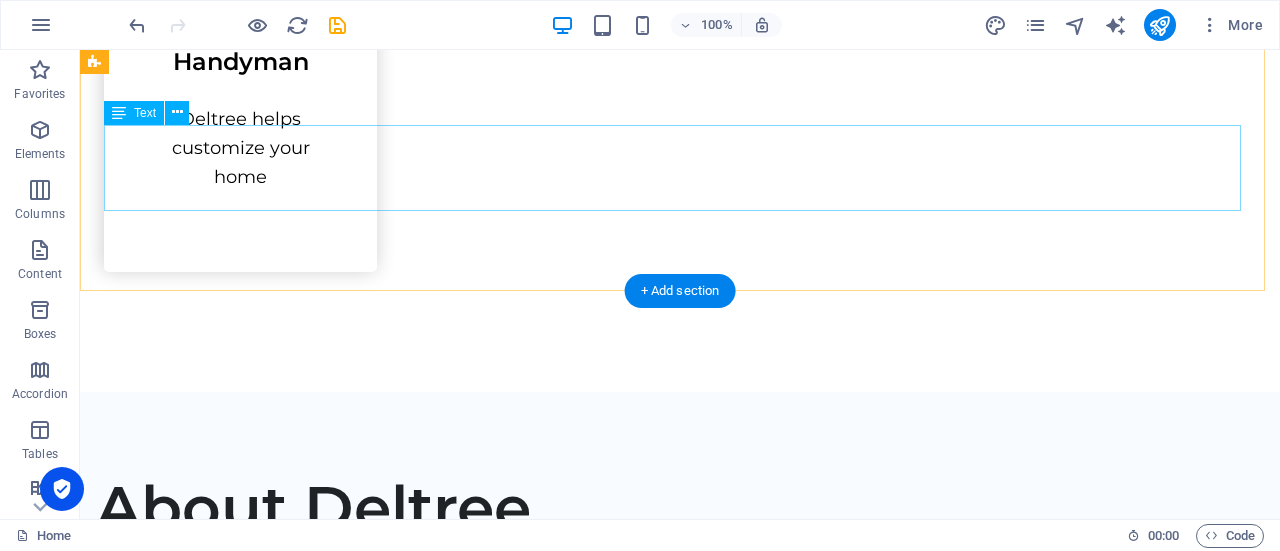 click on "Deltree WHM Customer Cpanel" at bounding box center (680, 1403) 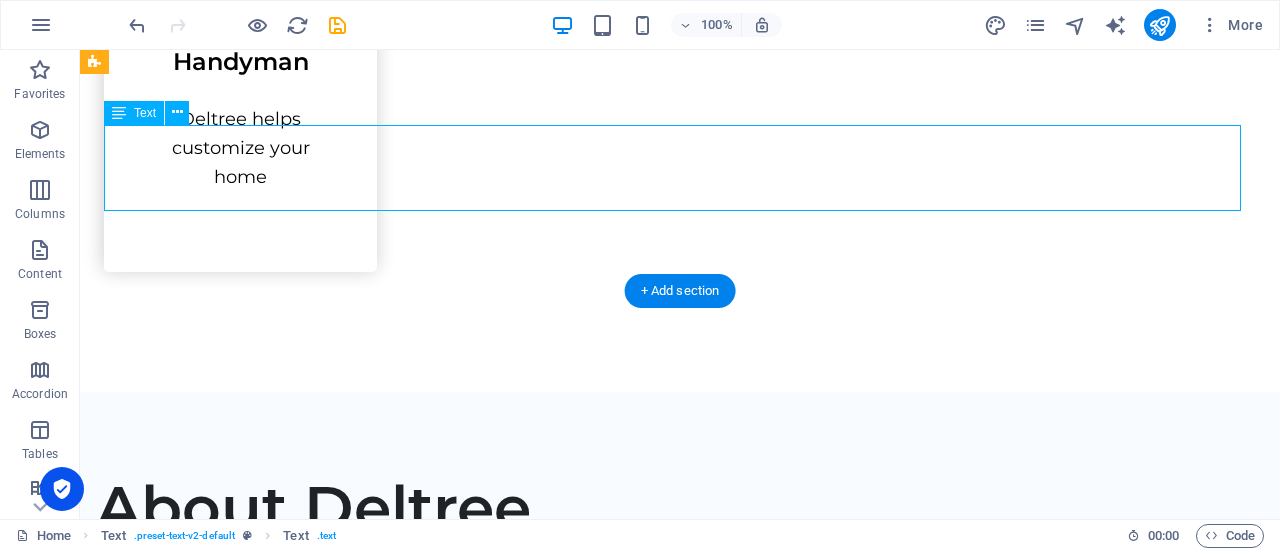 click on "Deltree WHM Customer Cpanel" at bounding box center [680, 1403] 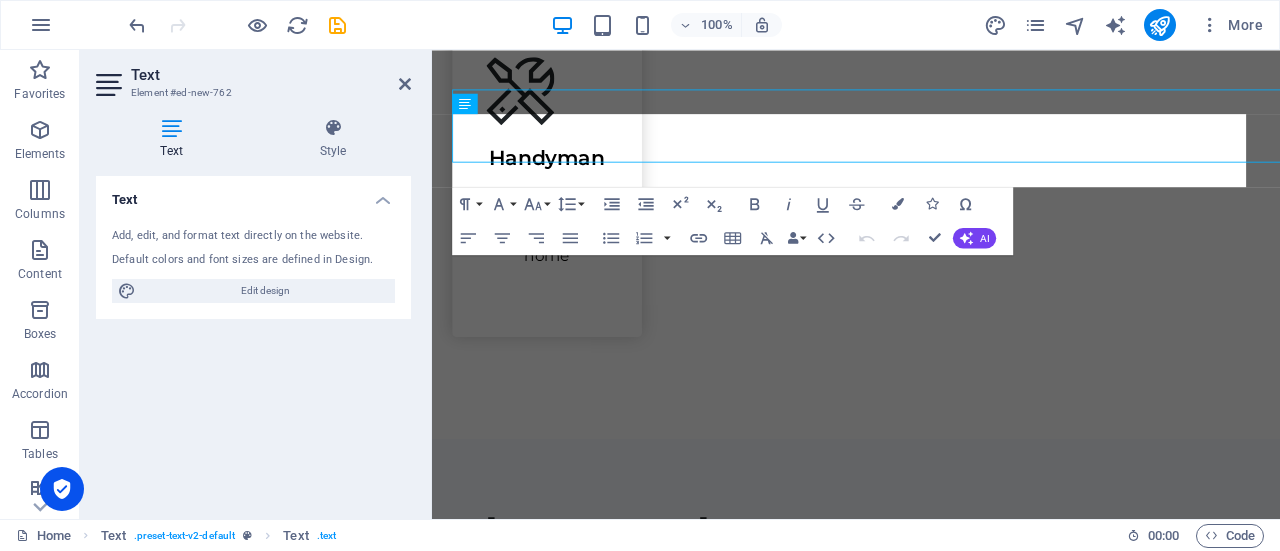 scroll, scrollTop: 2472, scrollLeft: 0, axis: vertical 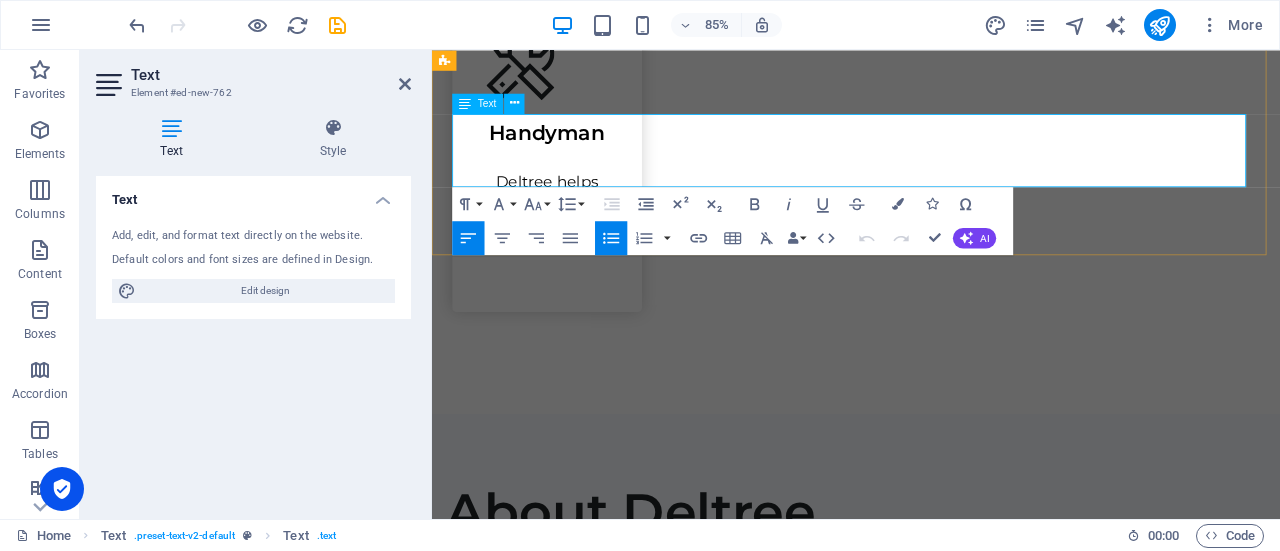 click at bounding box center [943, 1517] 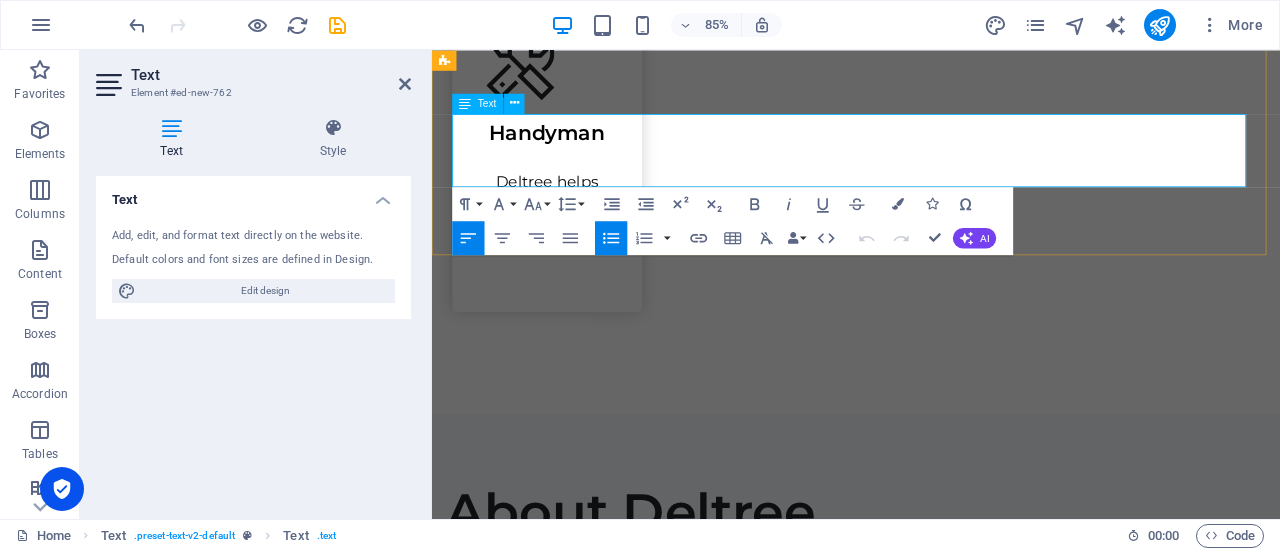 type 